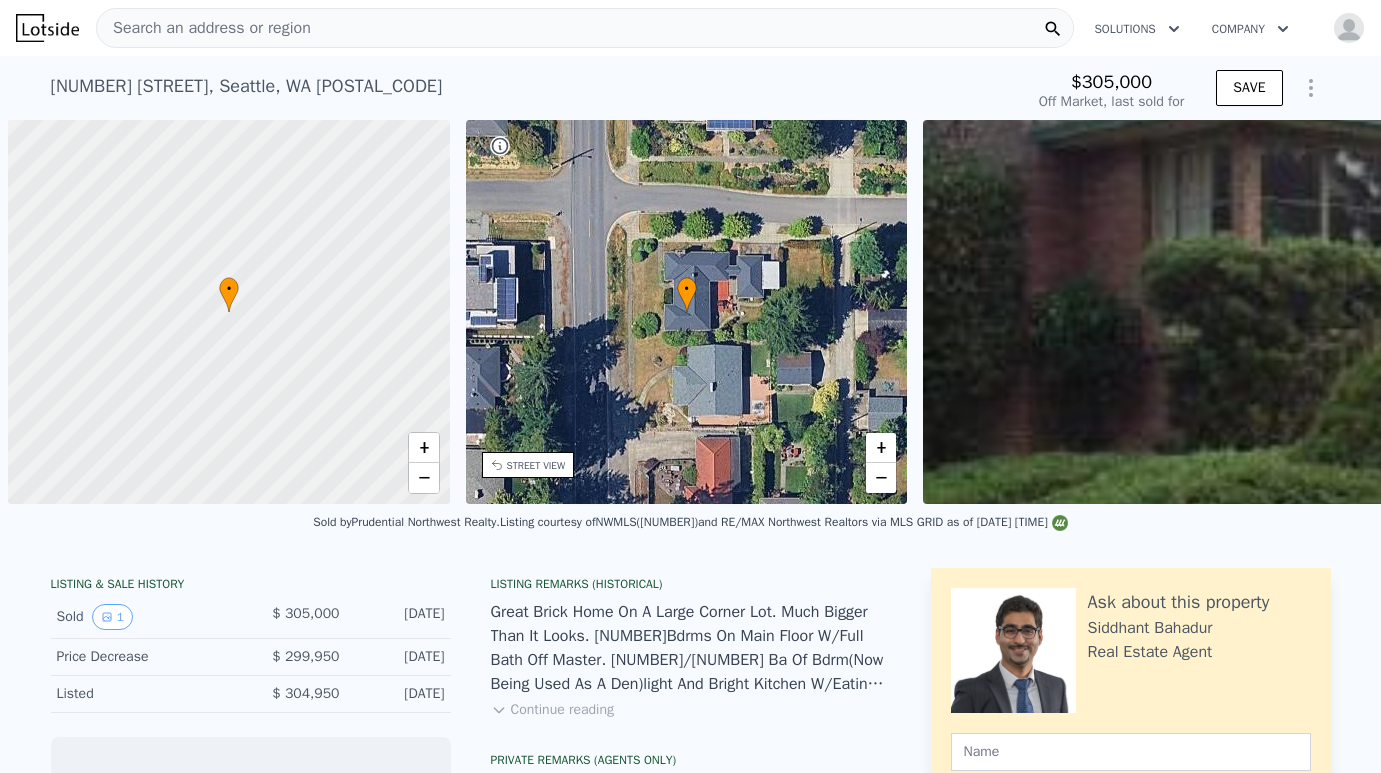scroll, scrollTop: 0, scrollLeft: 0, axis: both 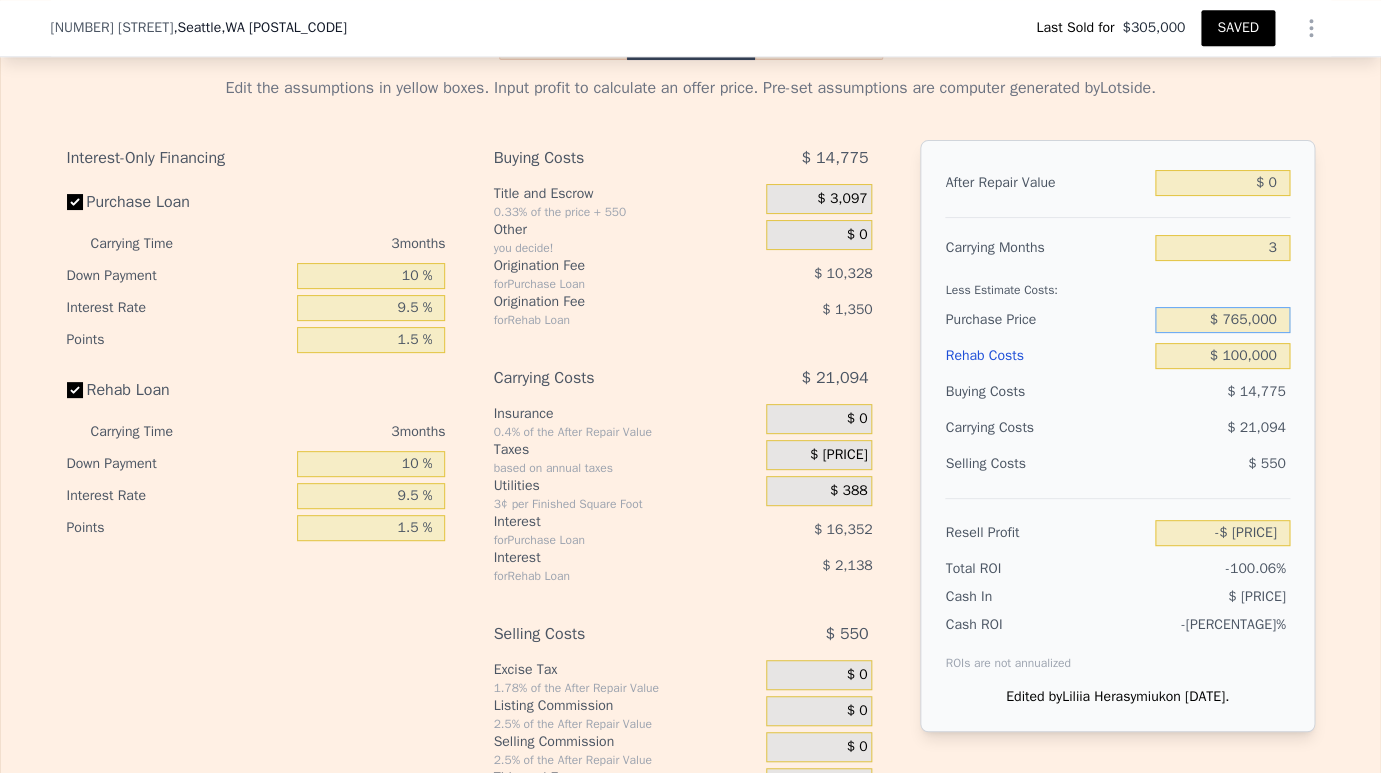 click on "$ 765,000" at bounding box center (1222, 320) 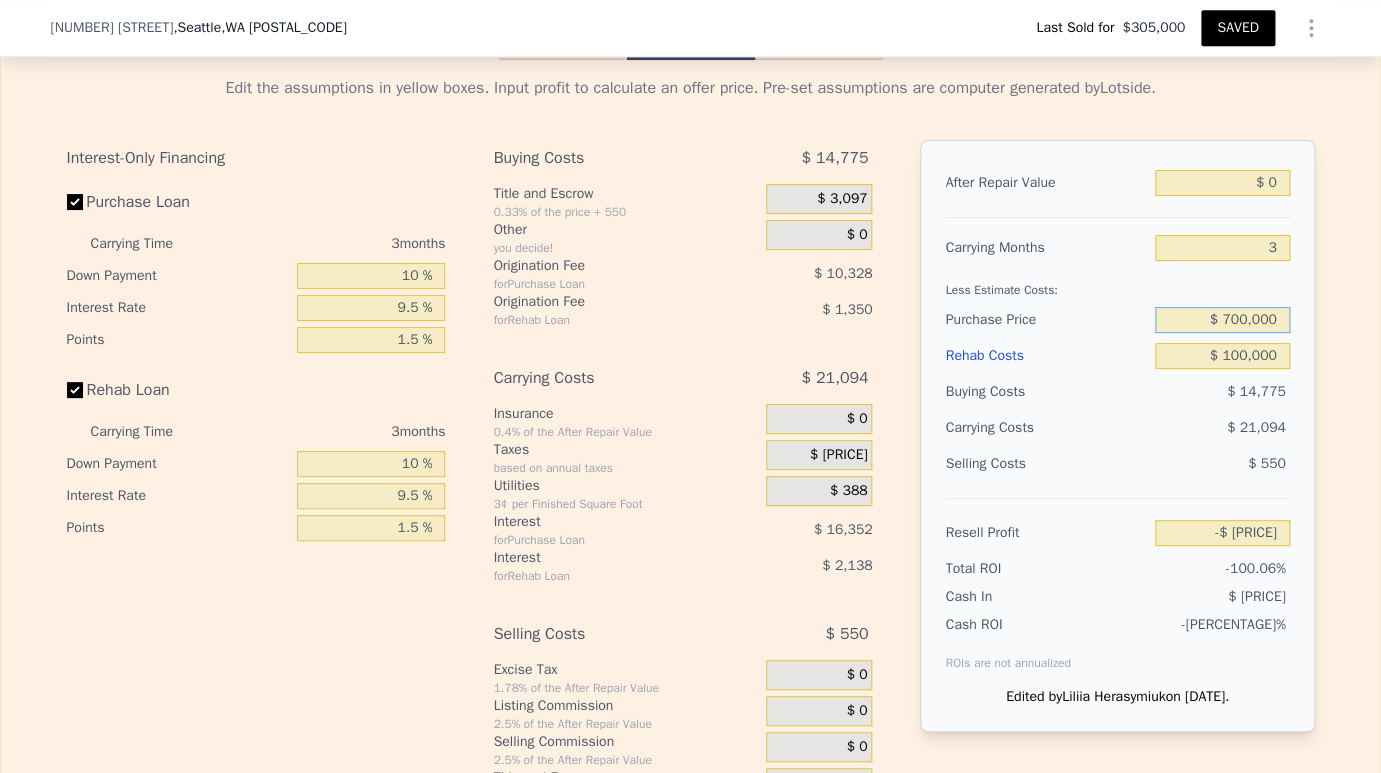 type on "$ 700,000" 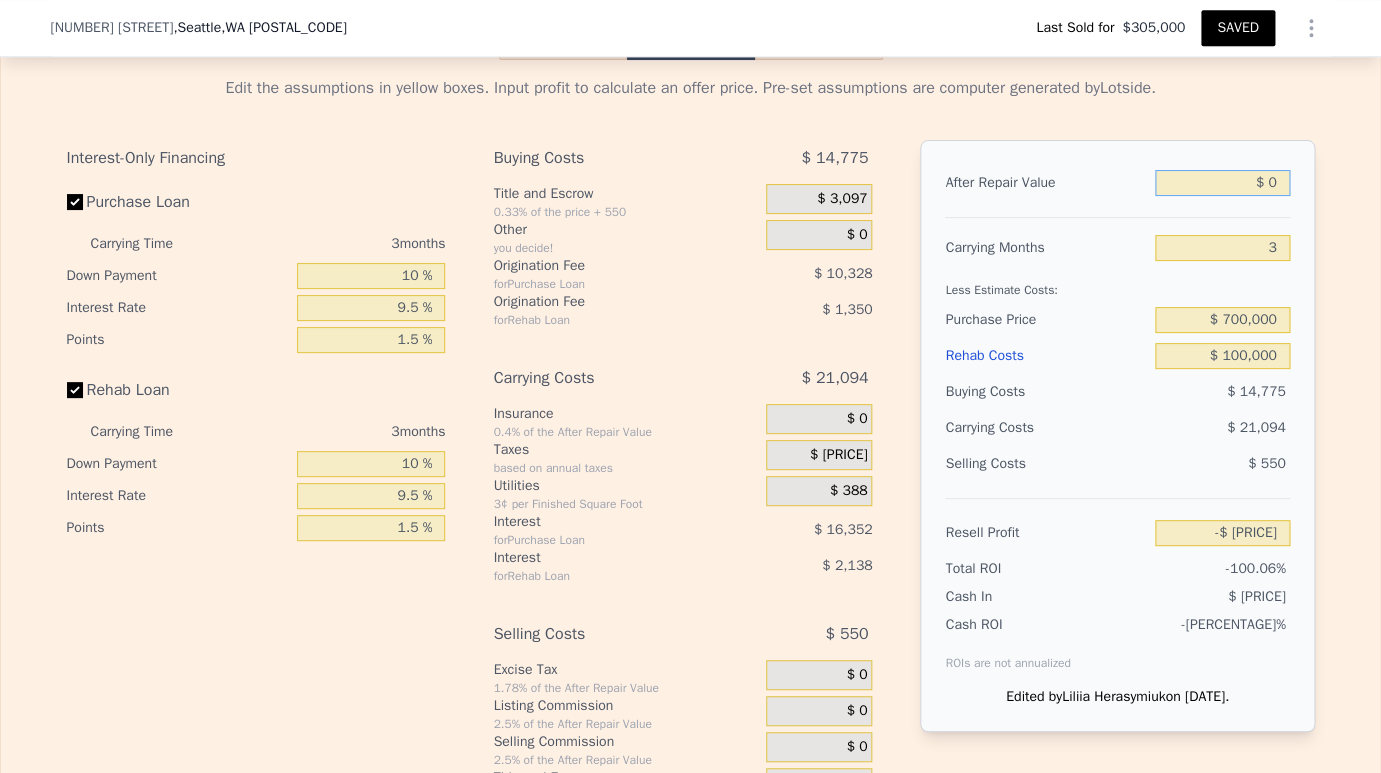 click on "$ 0" at bounding box center (1222, 183) 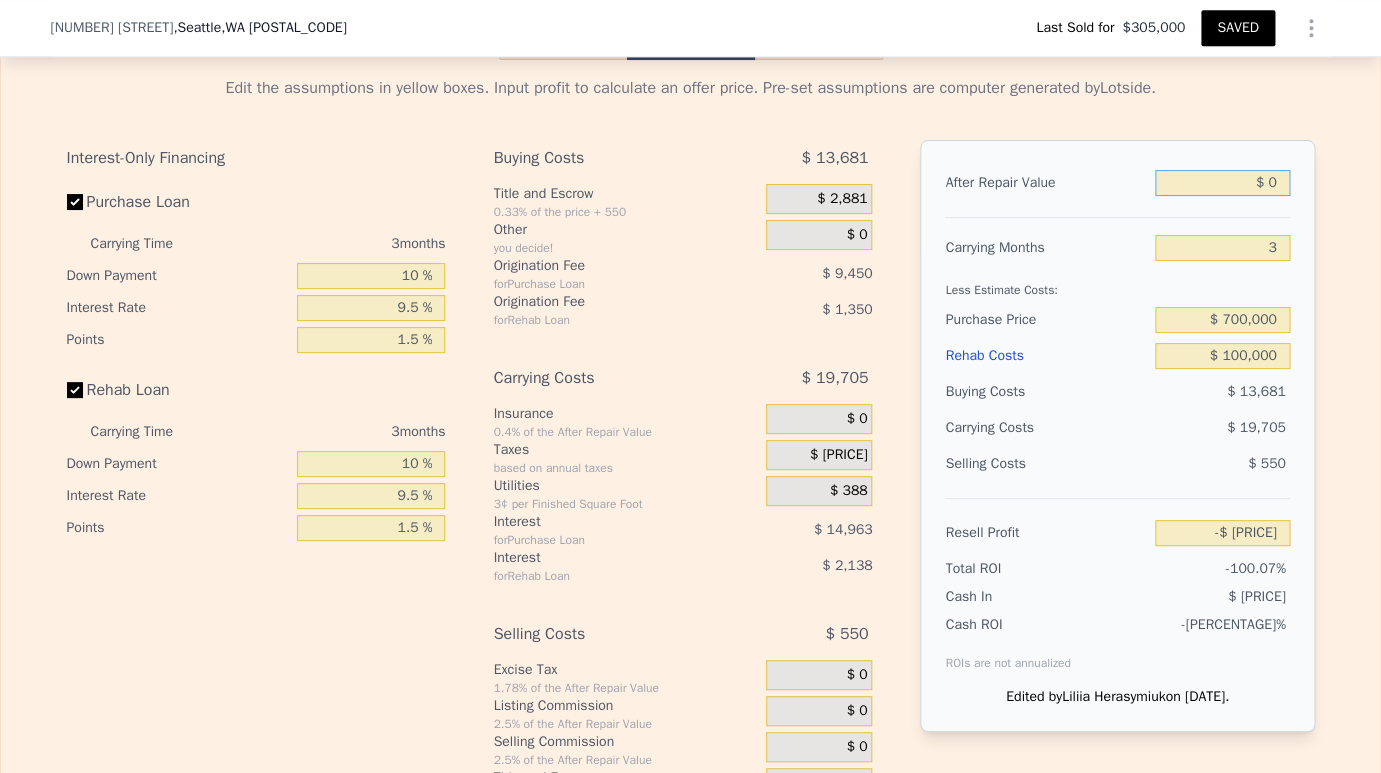 type on "-$ 833,936" 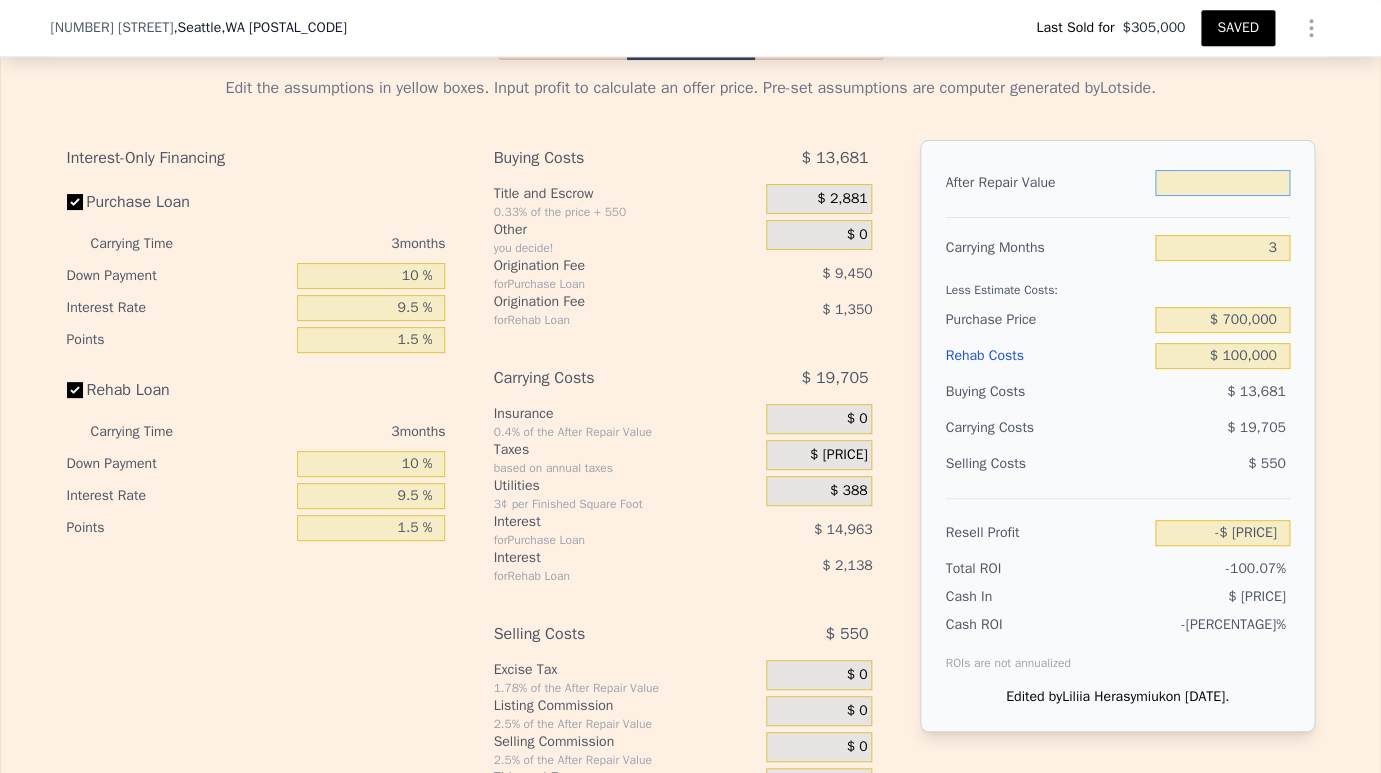 type on "$ 1" 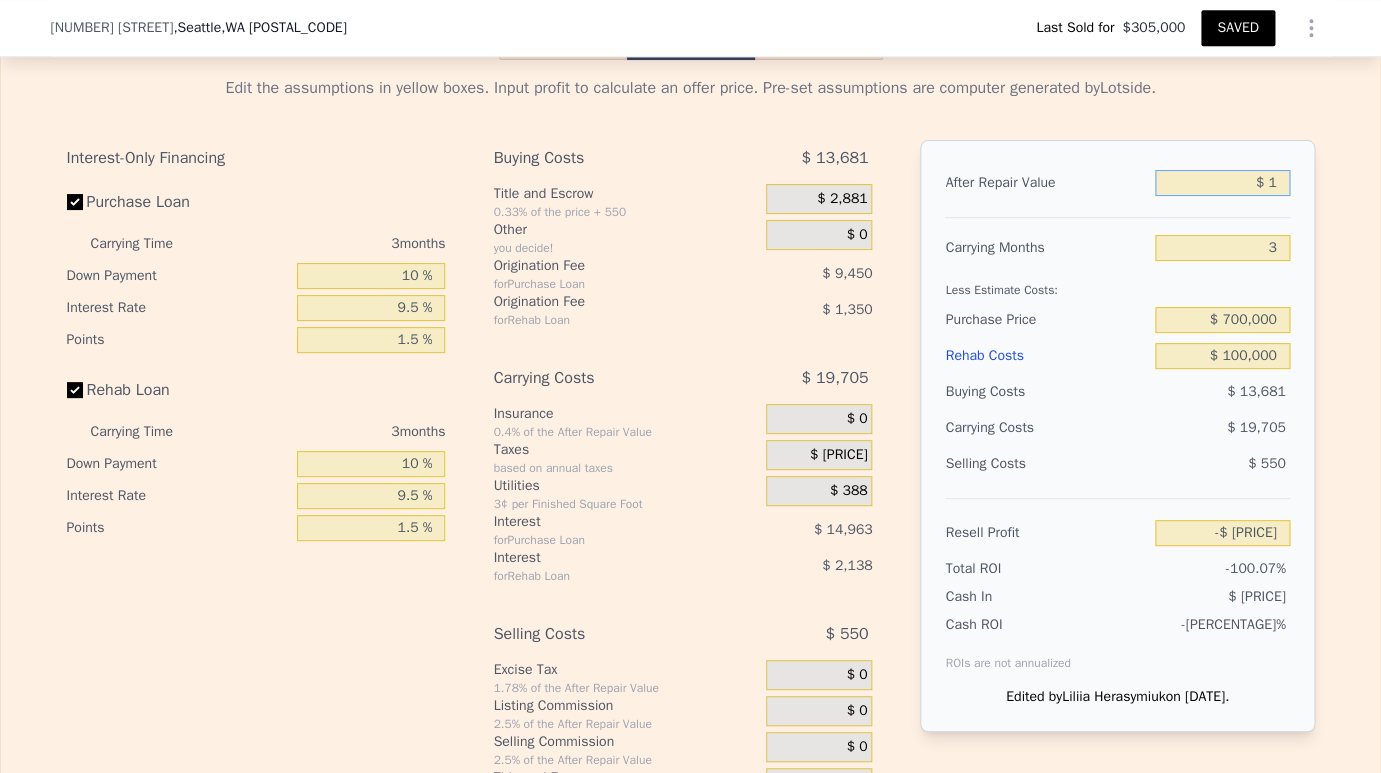 type on "-$ 833,935" 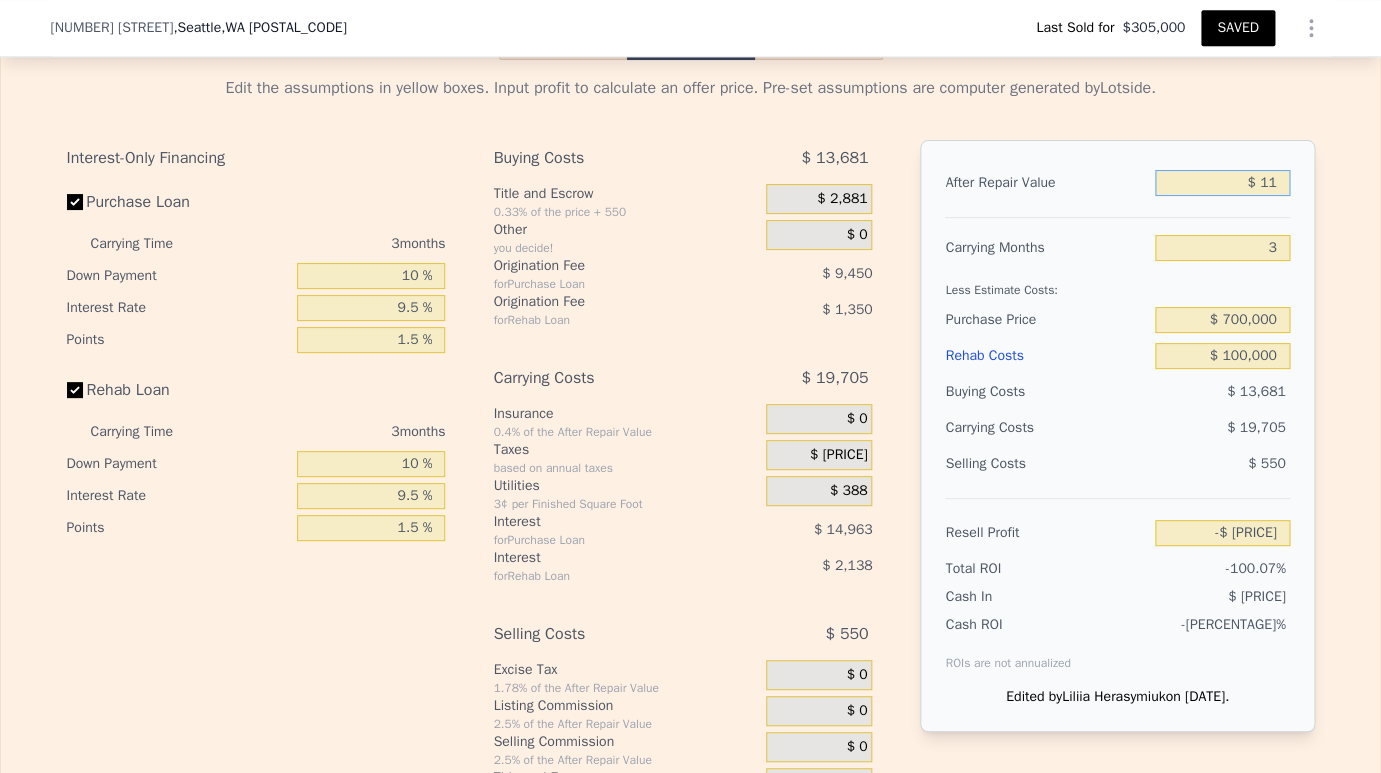 type on "-$ 833,925" 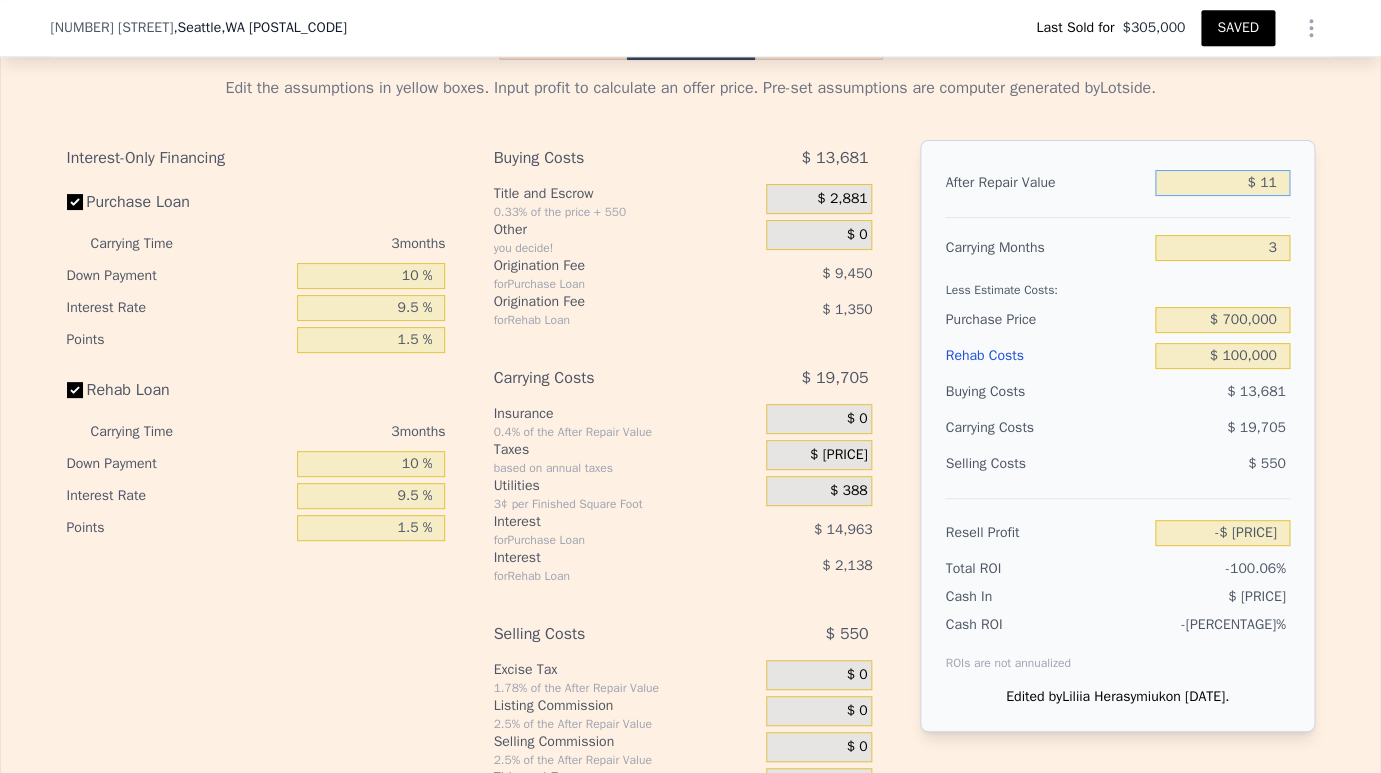 type on "$ 111" 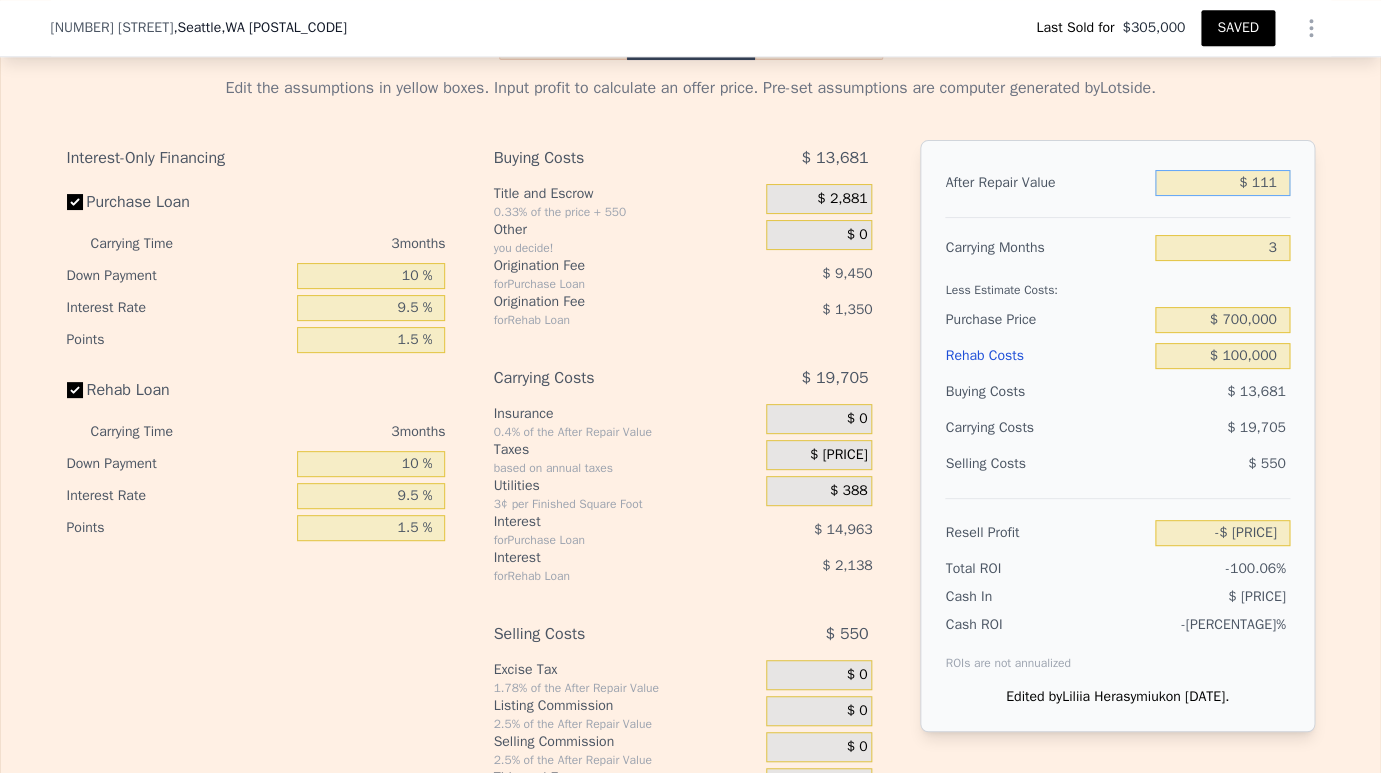 type on "-$ 833,833" 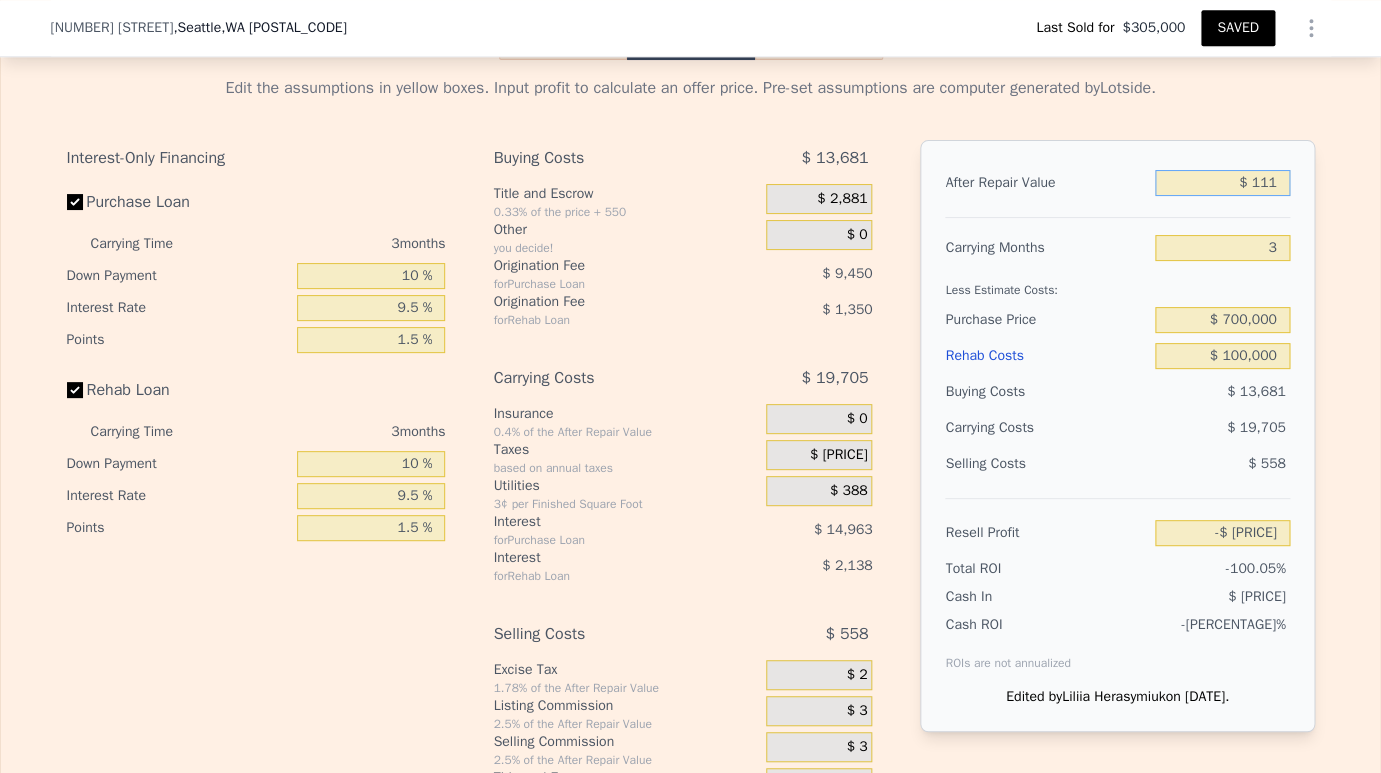 type on "$ 11" 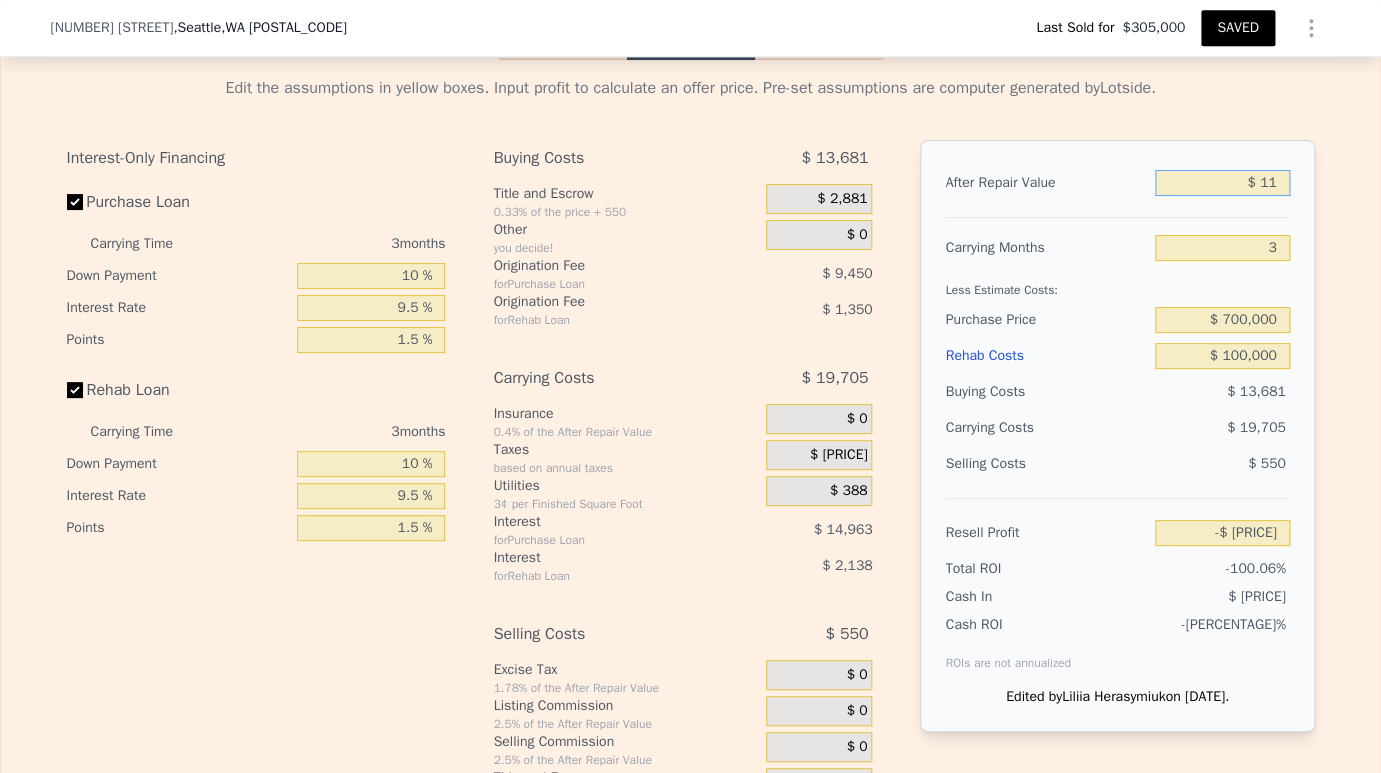 type on "-$ 833,925" 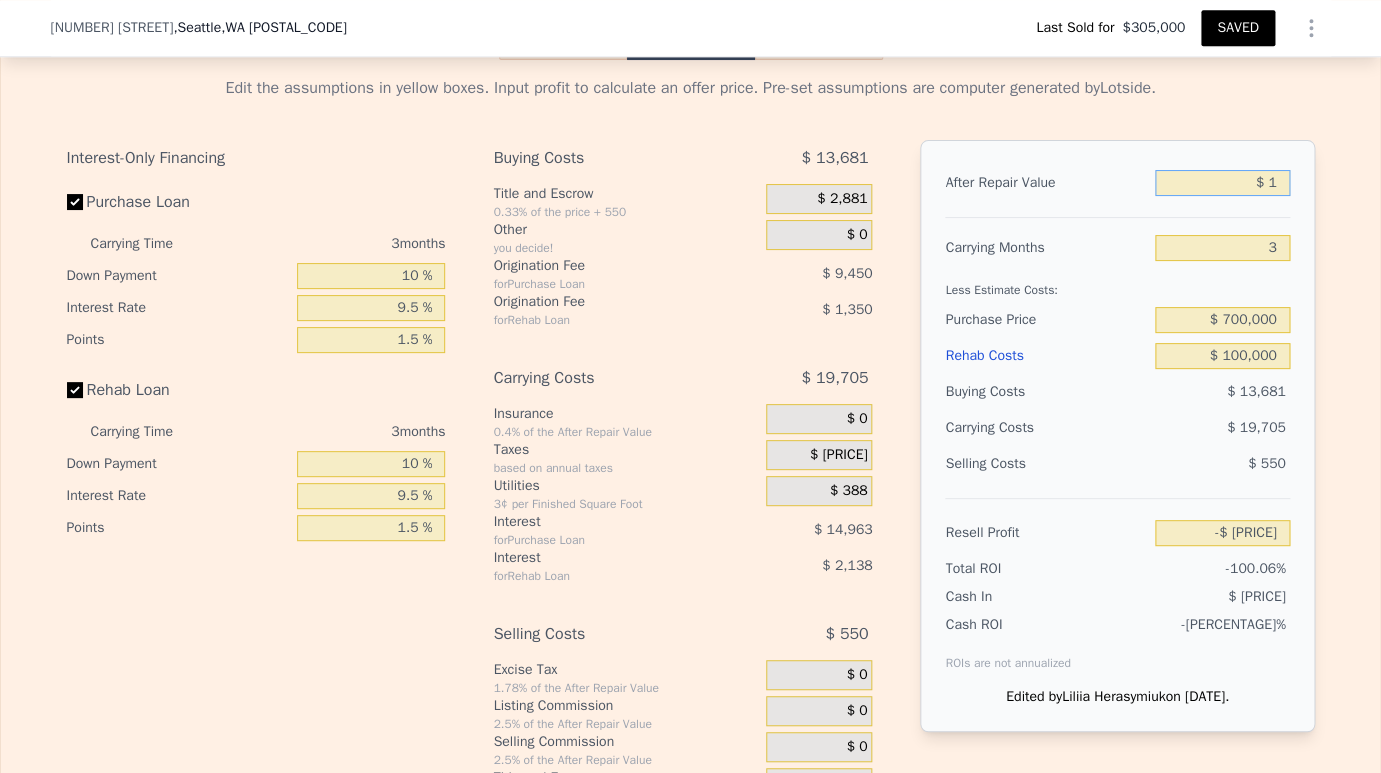 type on "-$ 833,935" 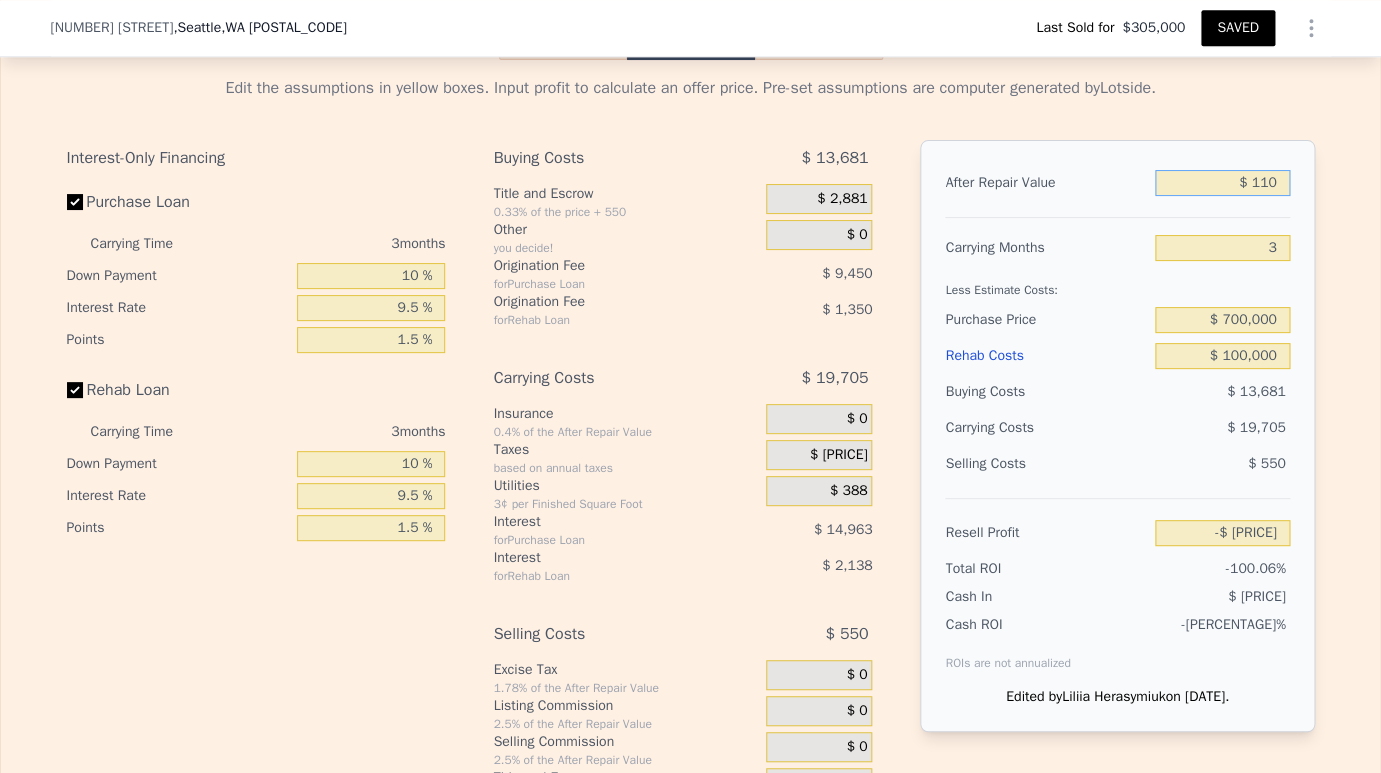 type on "$ 1,100" 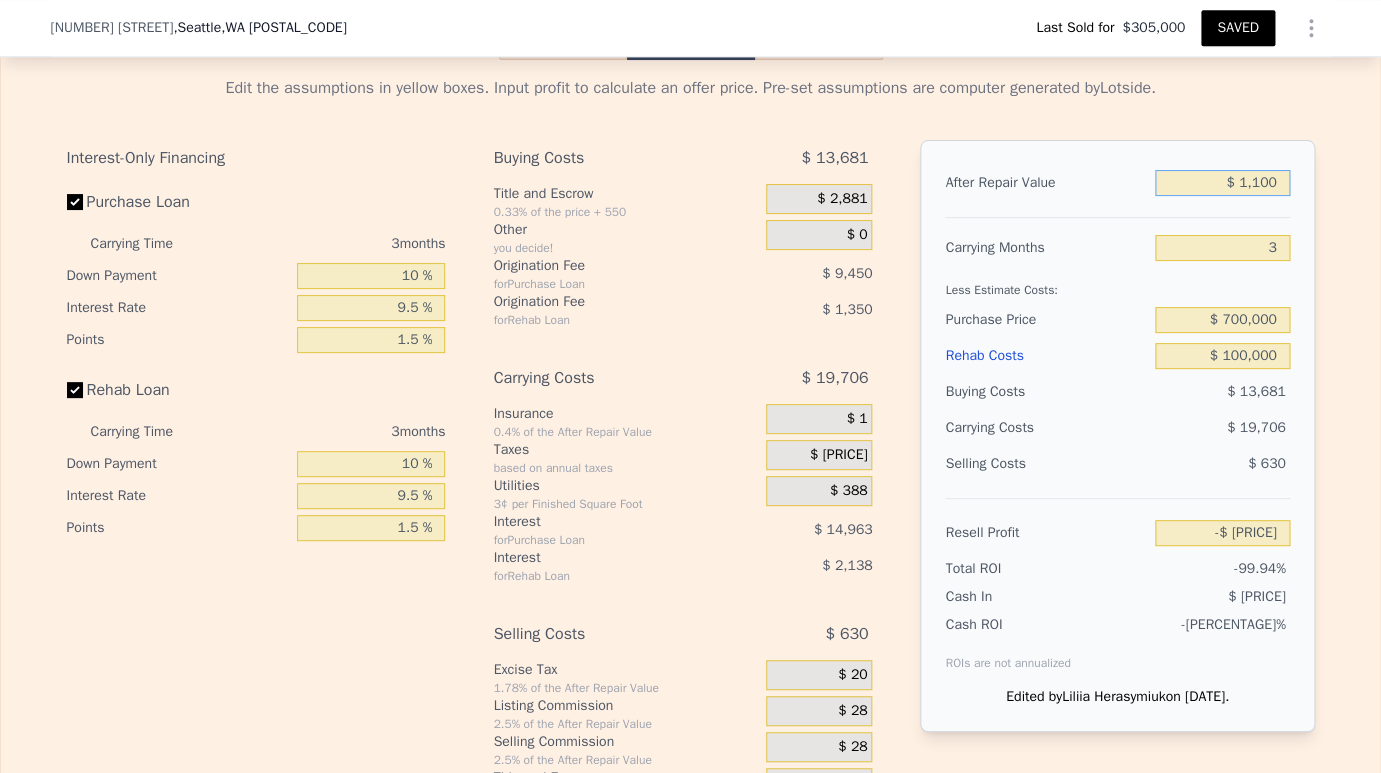 type on "-$ 832,917" 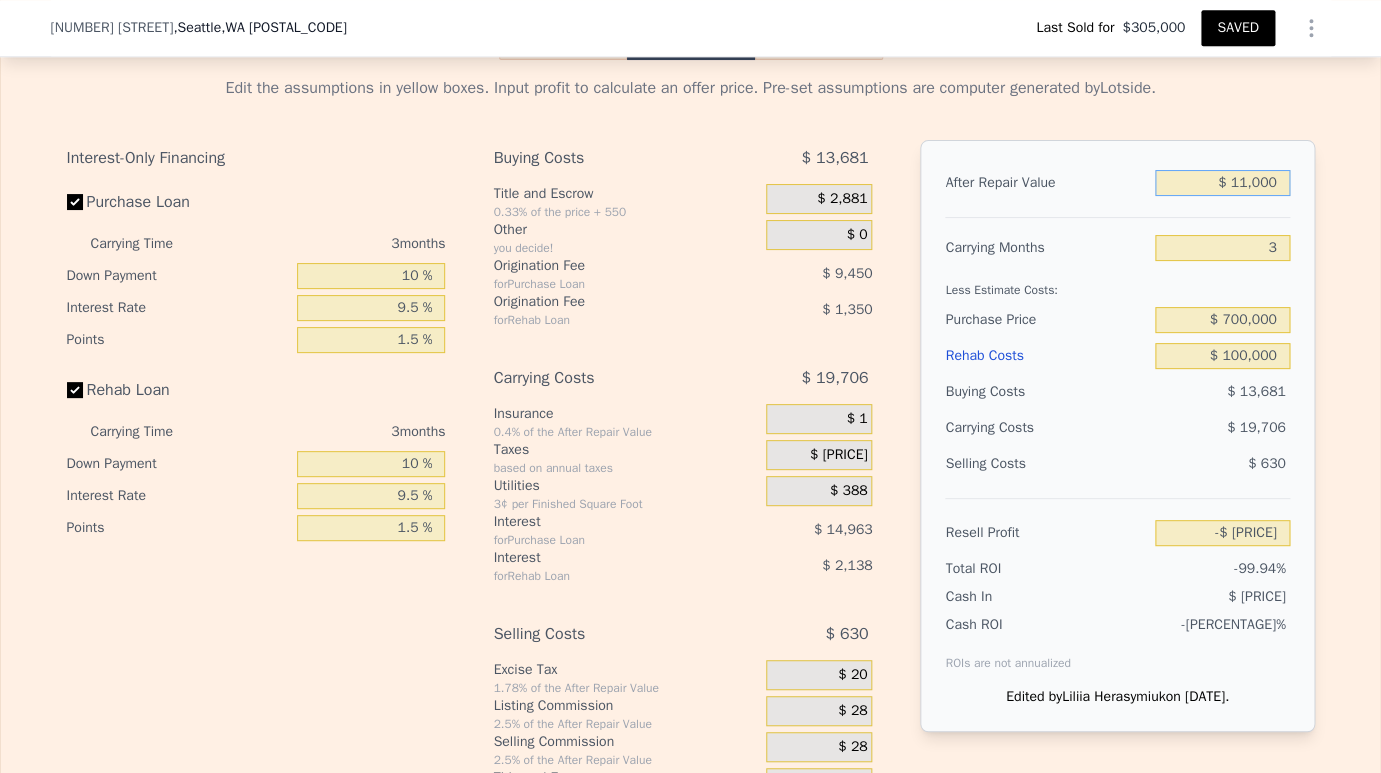 type on "-$ 823,730" 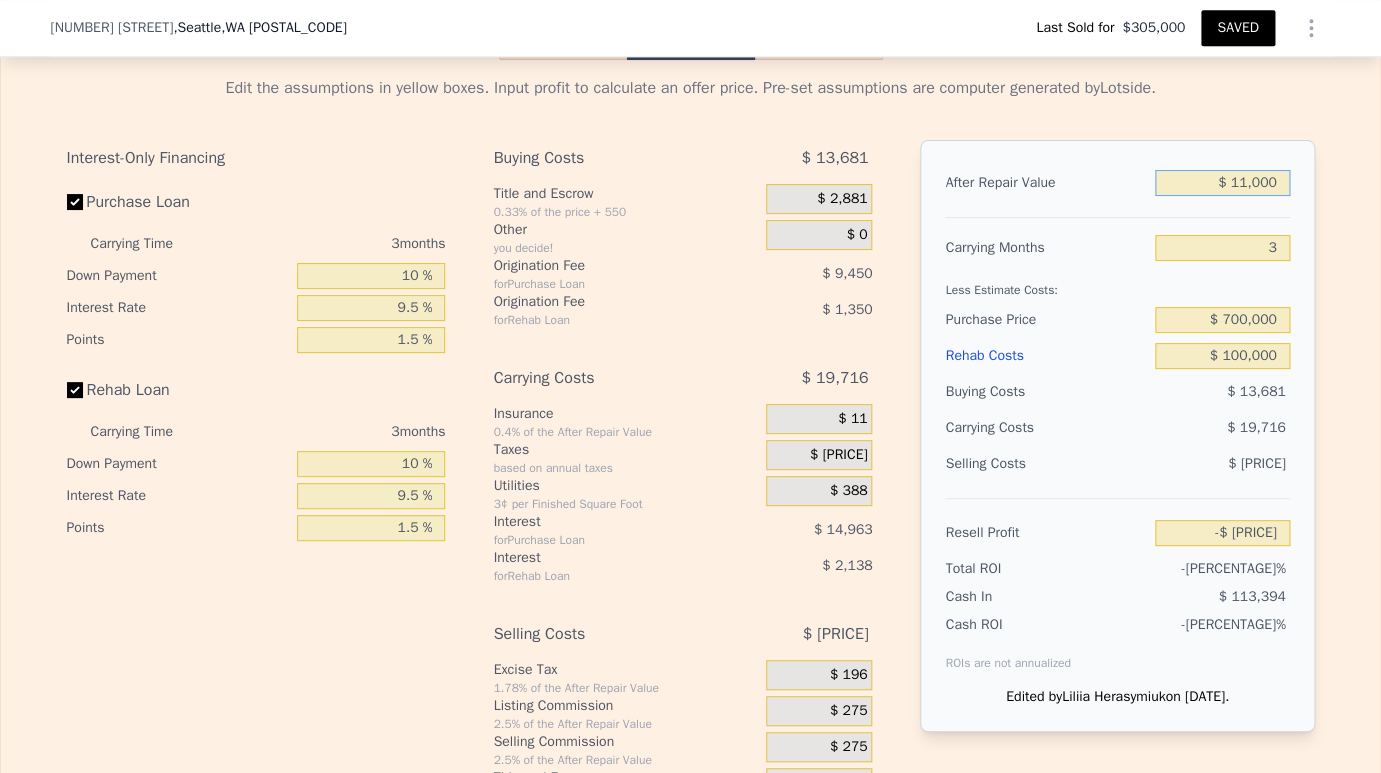 type on "$ 110,000" 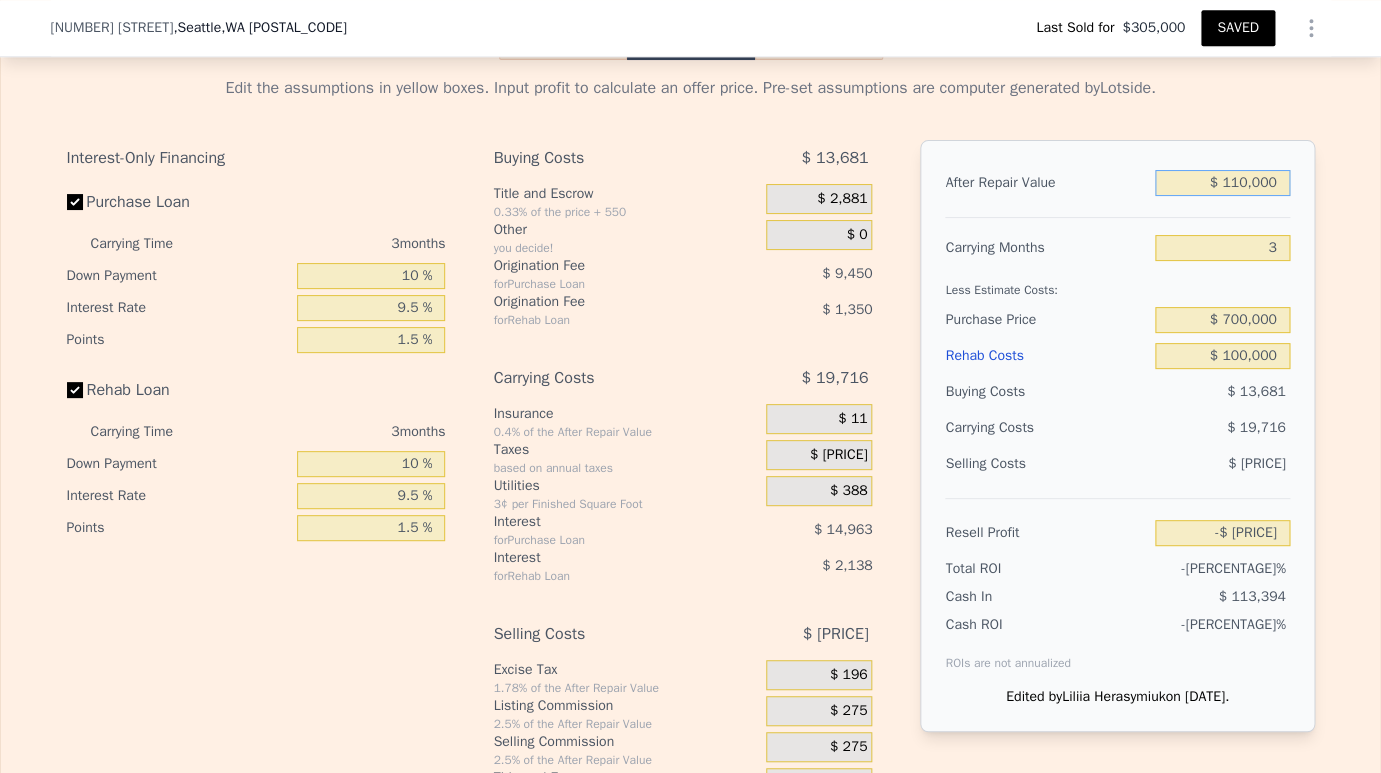 type on "-$ 731,870" 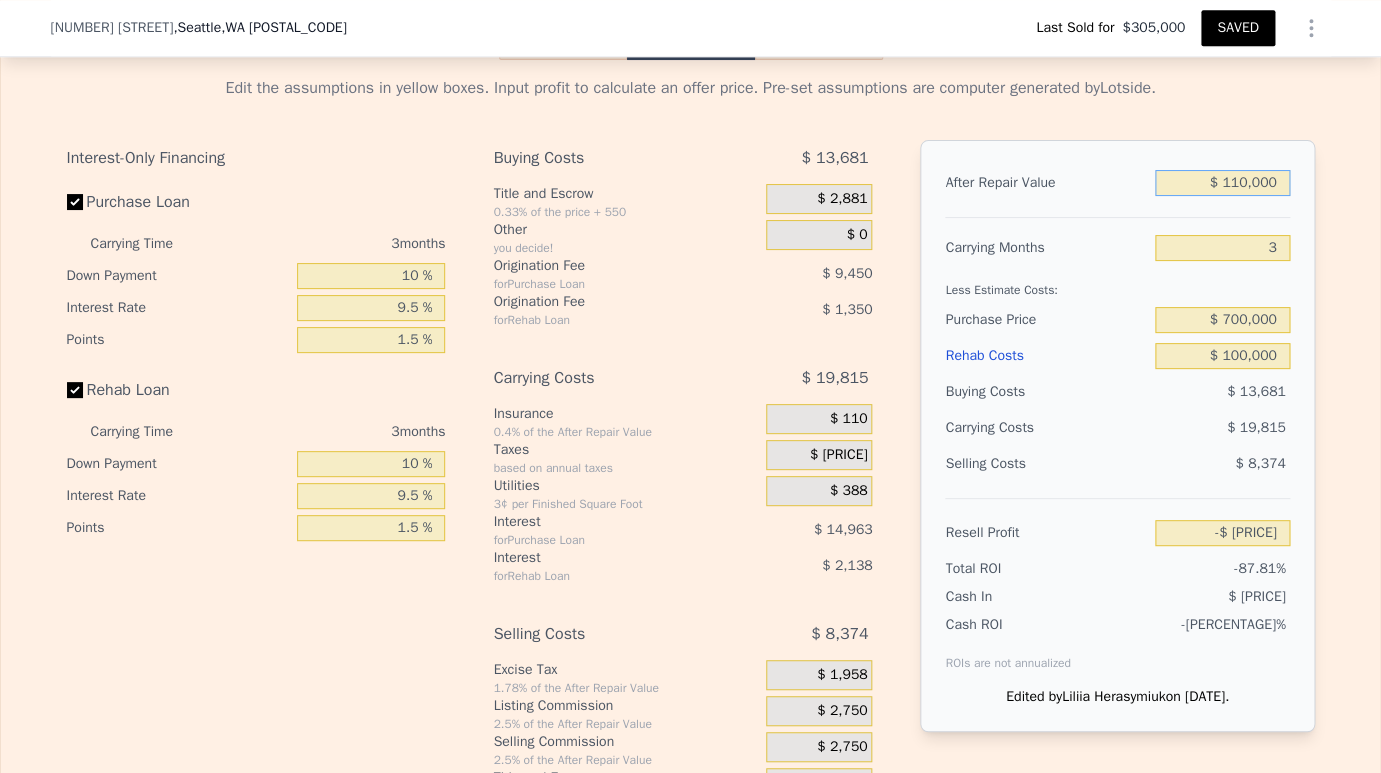 click on "$ 110,000" at bounding box center (1222, 183) 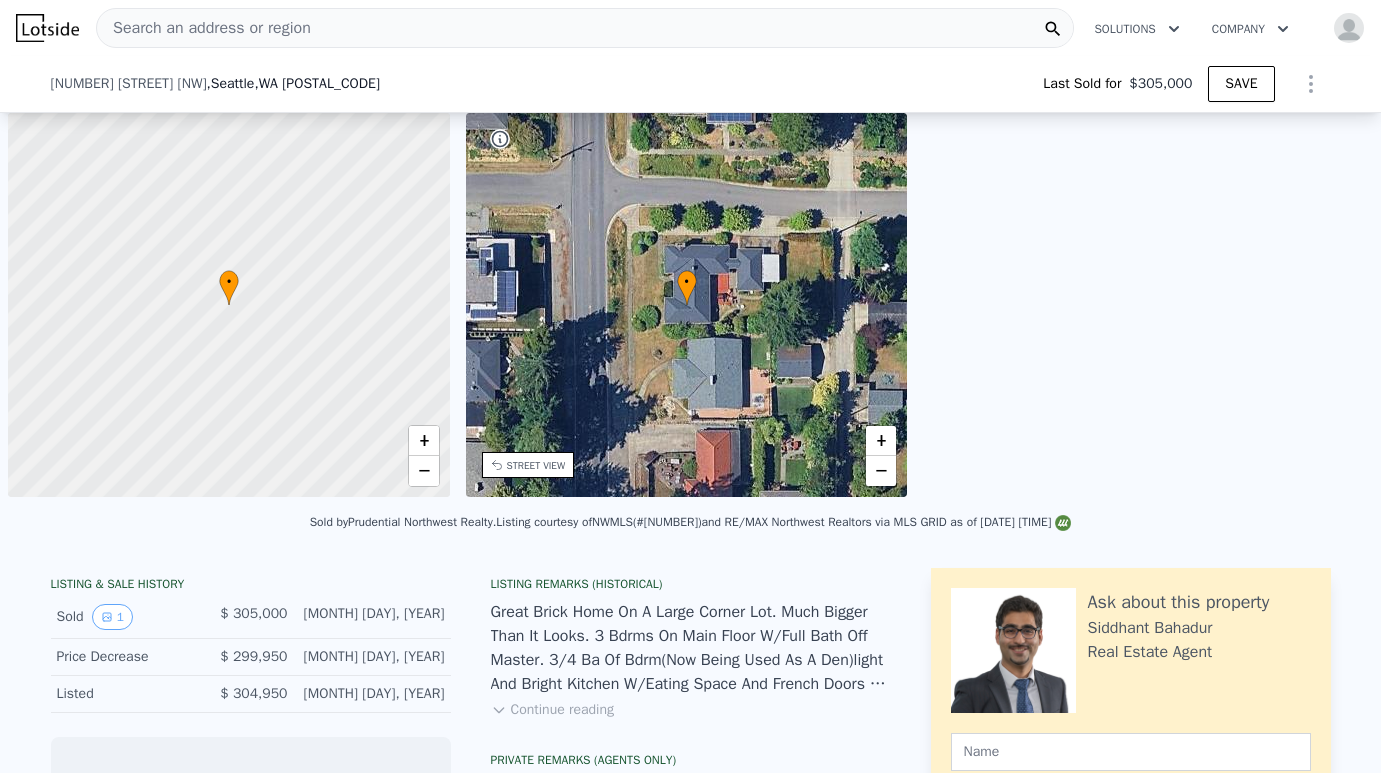scroll, scrollTop: 0, scrollLeft: 0, axis: both 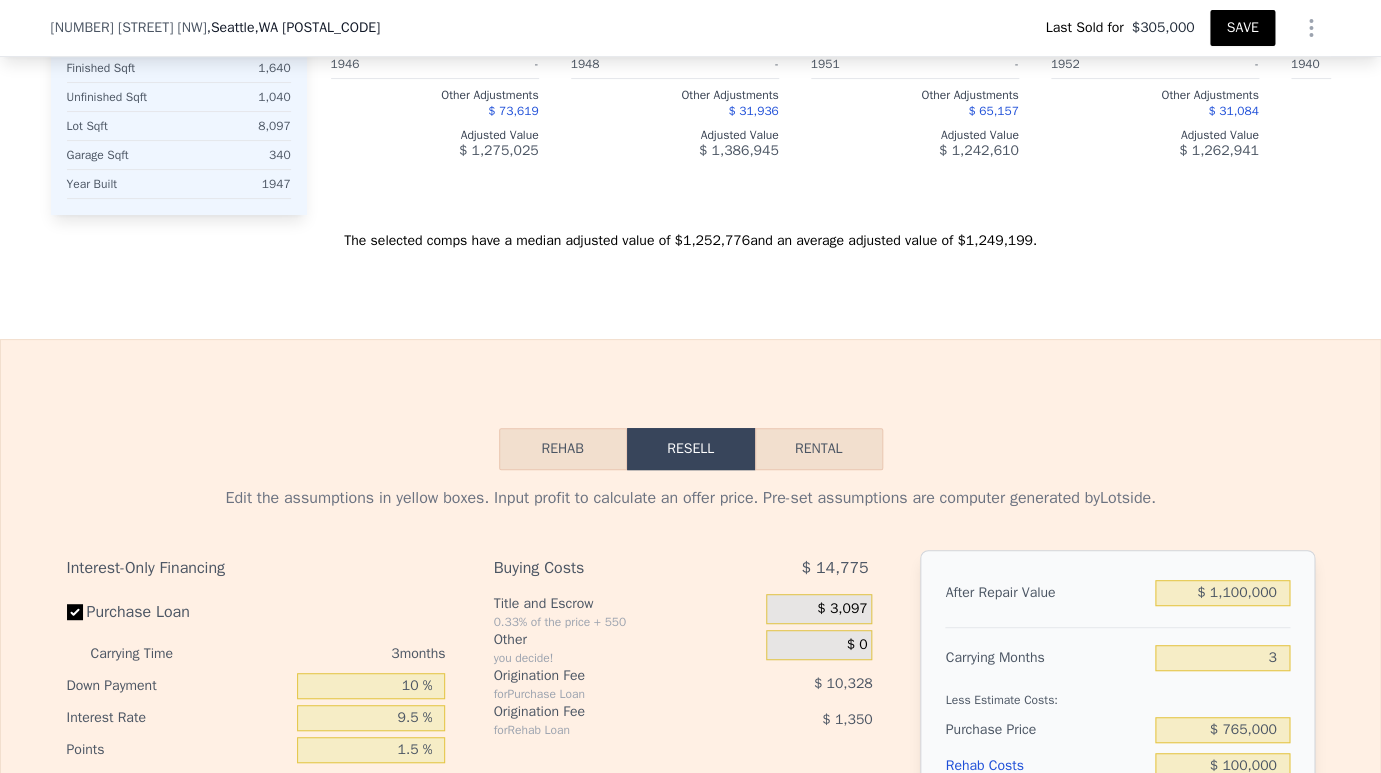 type on "$ 1,100,000" 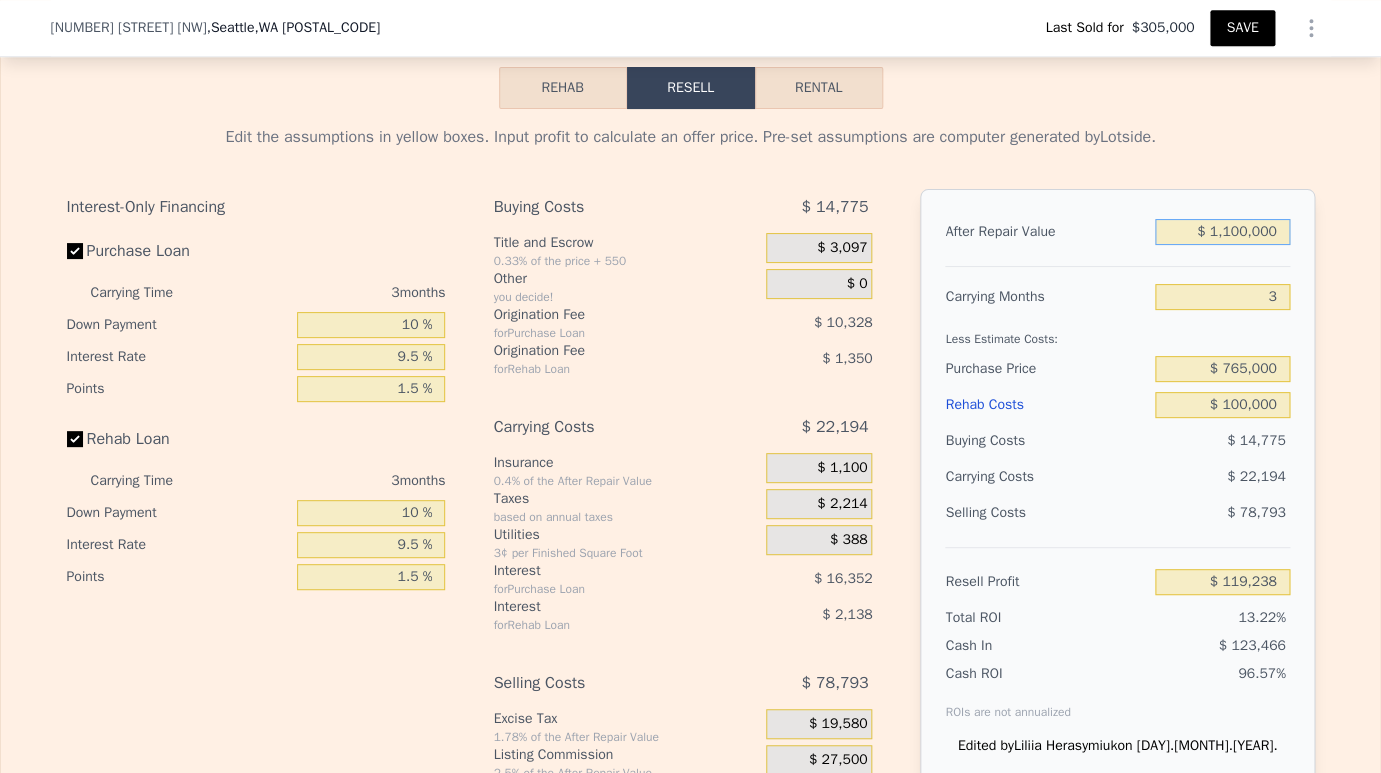 click on "$ 1,100,000" at bounding box center [1222, 232] 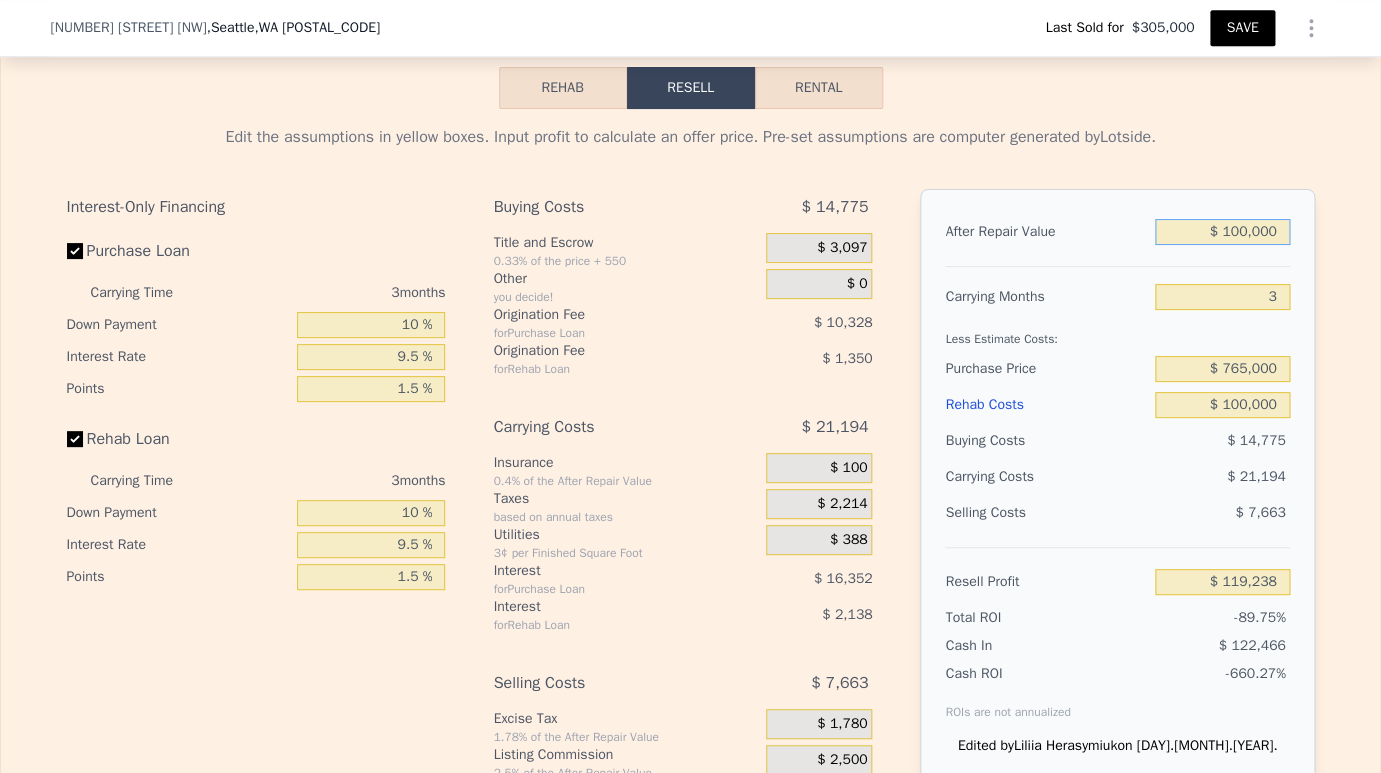 type on "-$ 808,632" 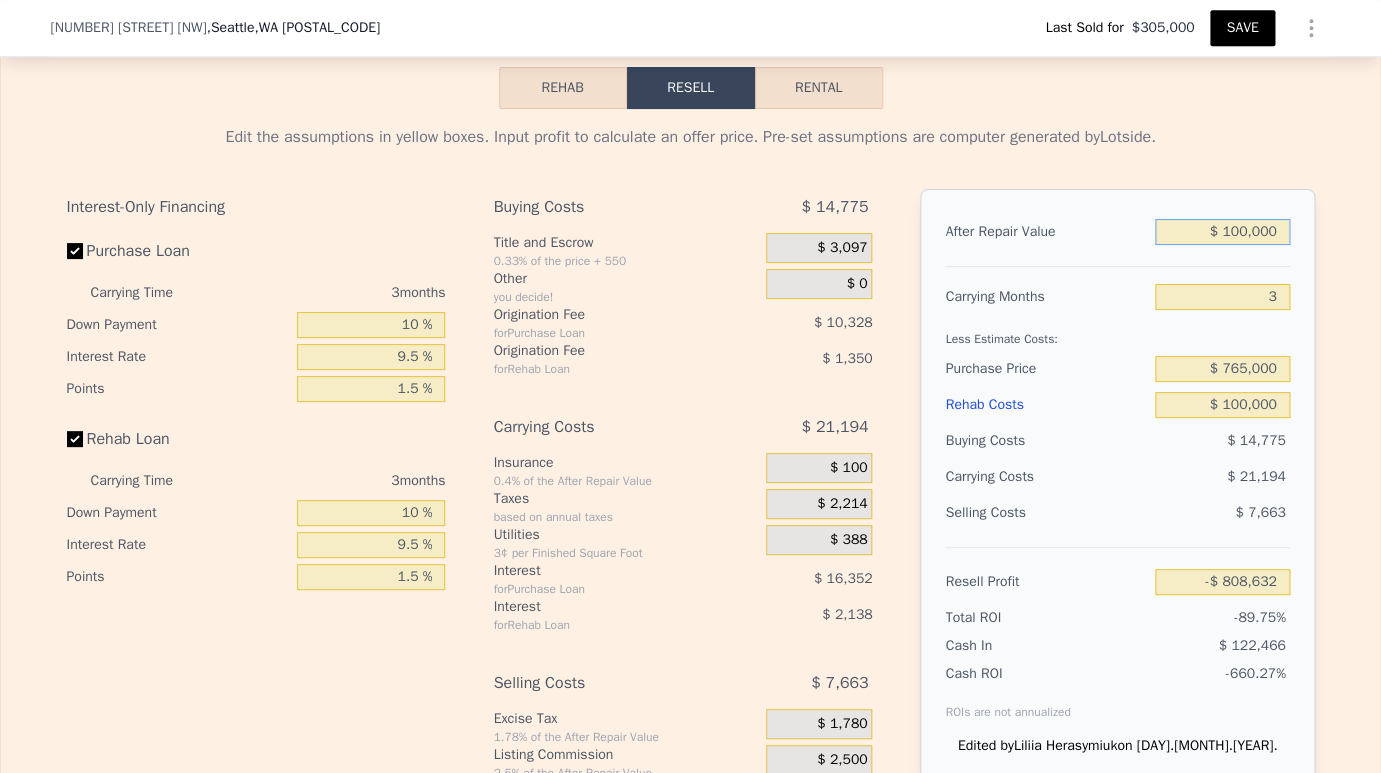 type on "$ 1,000,000" 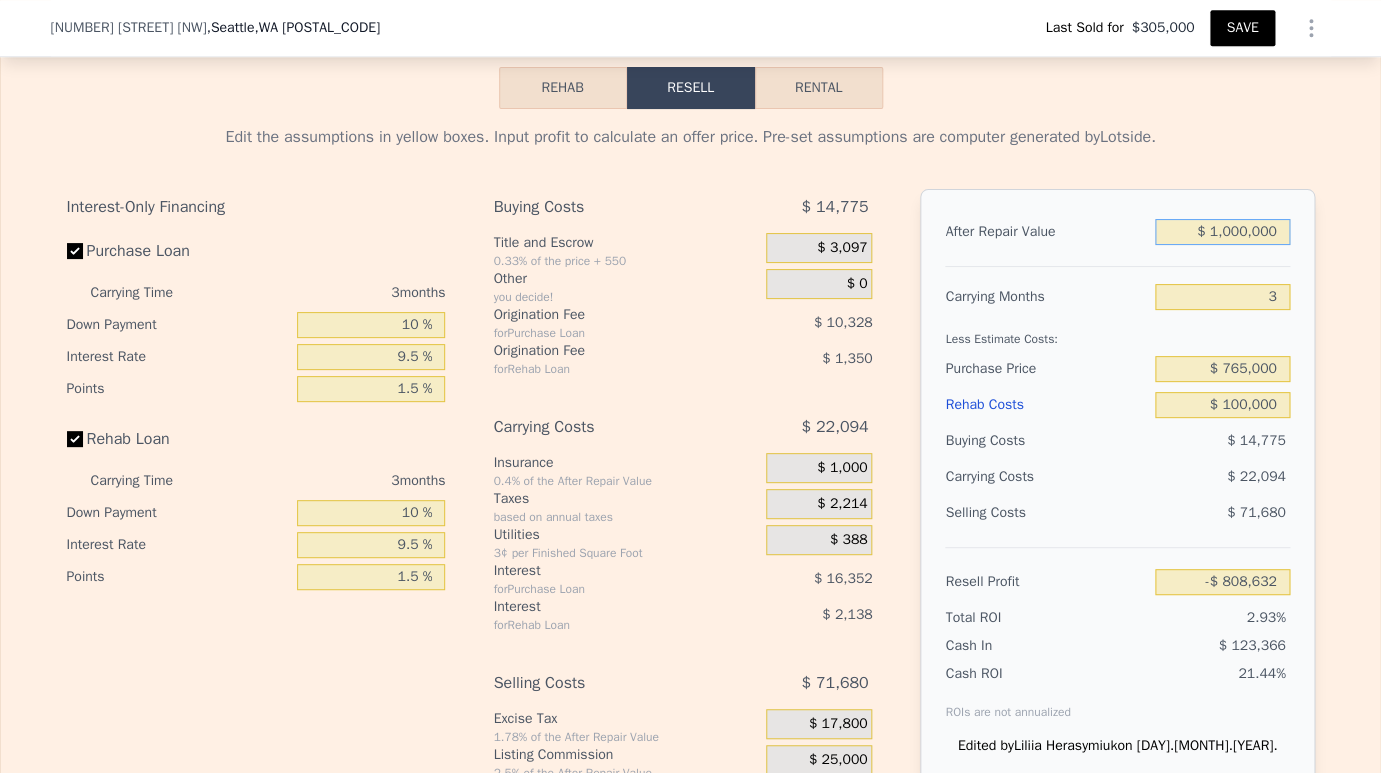 type on "$ 26,451" 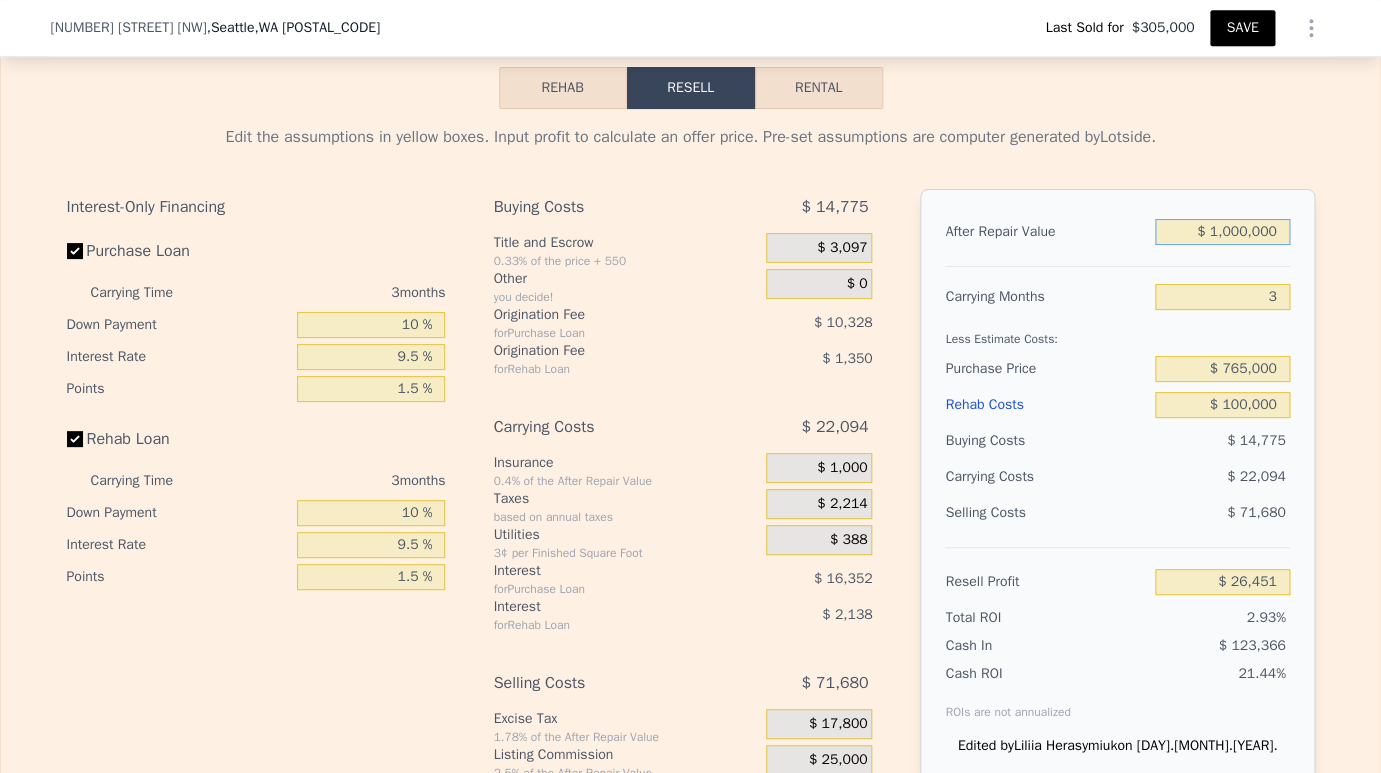 type on "$ 1,000,000" 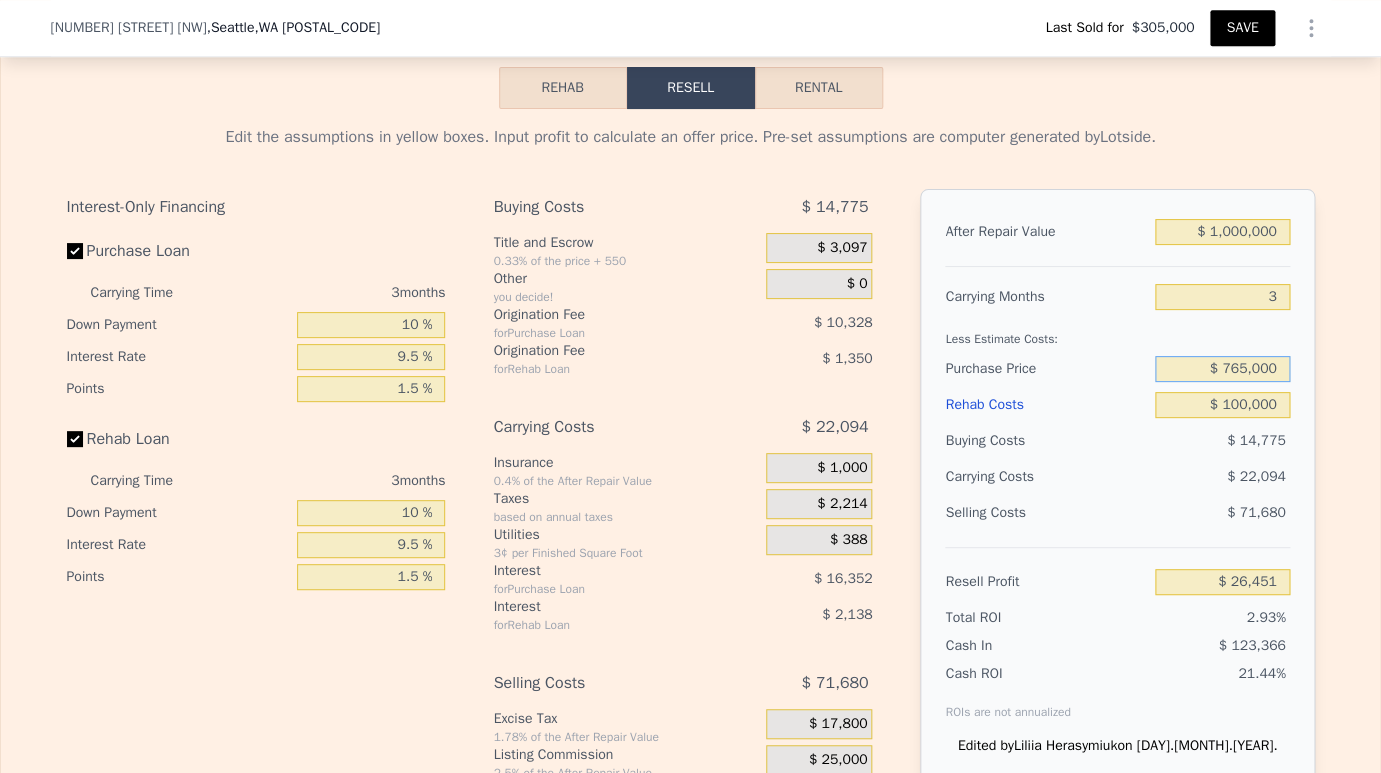 click on "$ 765,000" at bounding box center (1222, 369) 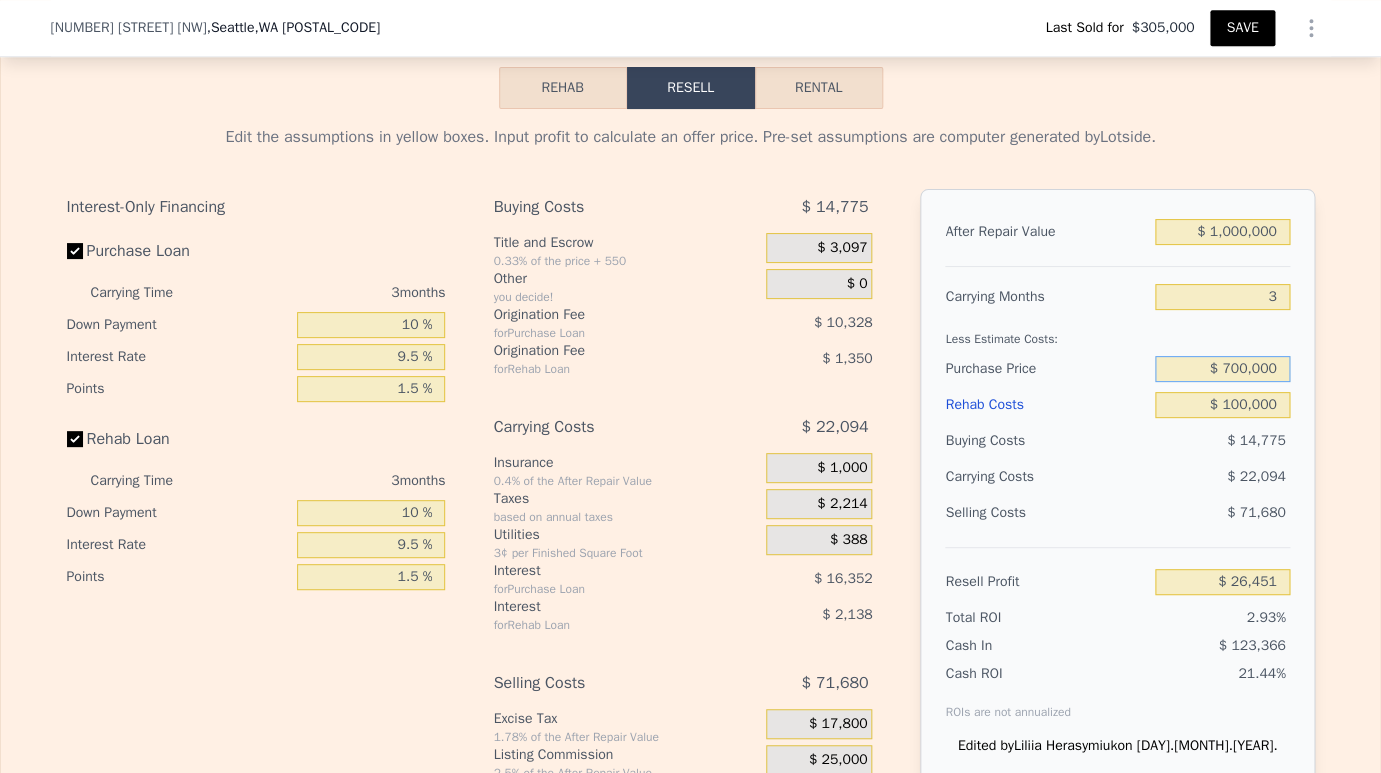 type on "$ 700,000" 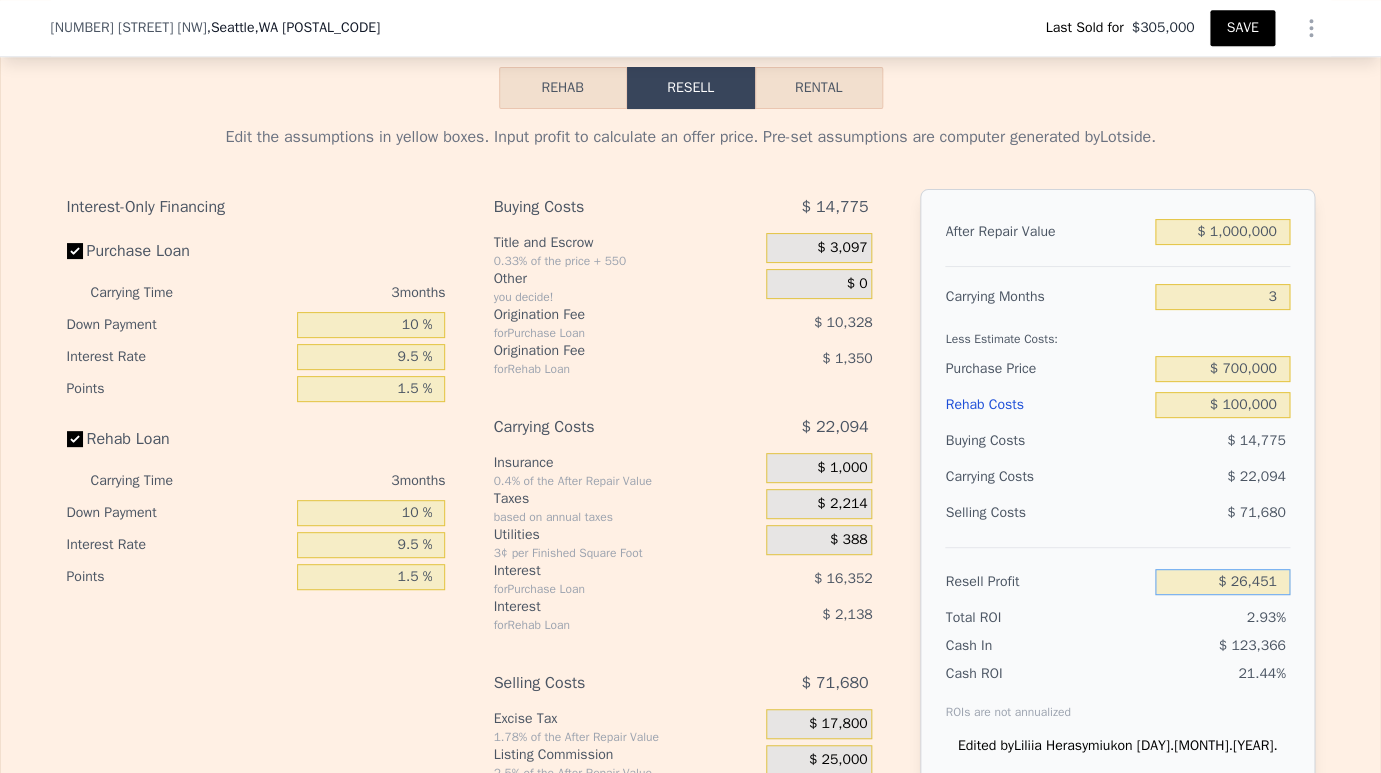 click on "$ 26,451" at bounding box center [1222, 582] 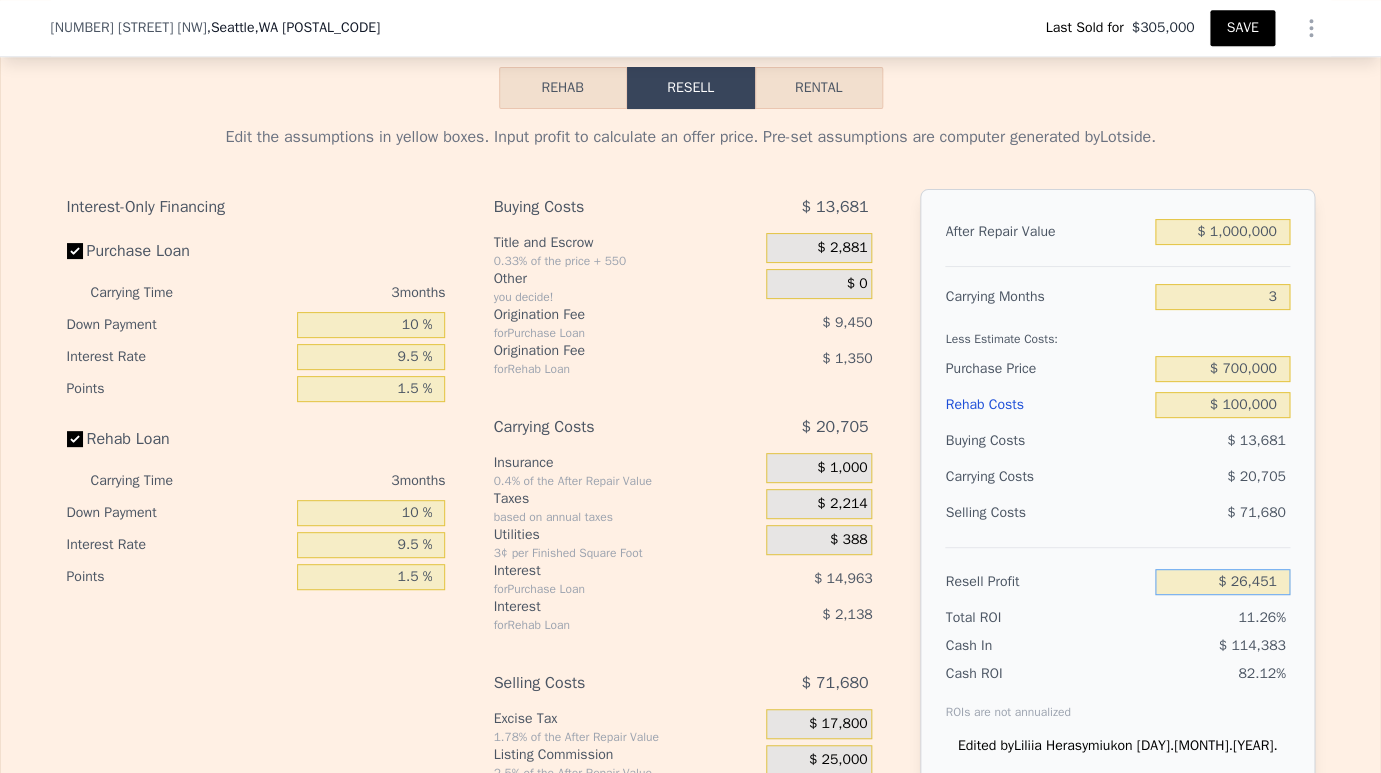 type on "$ 93,934" 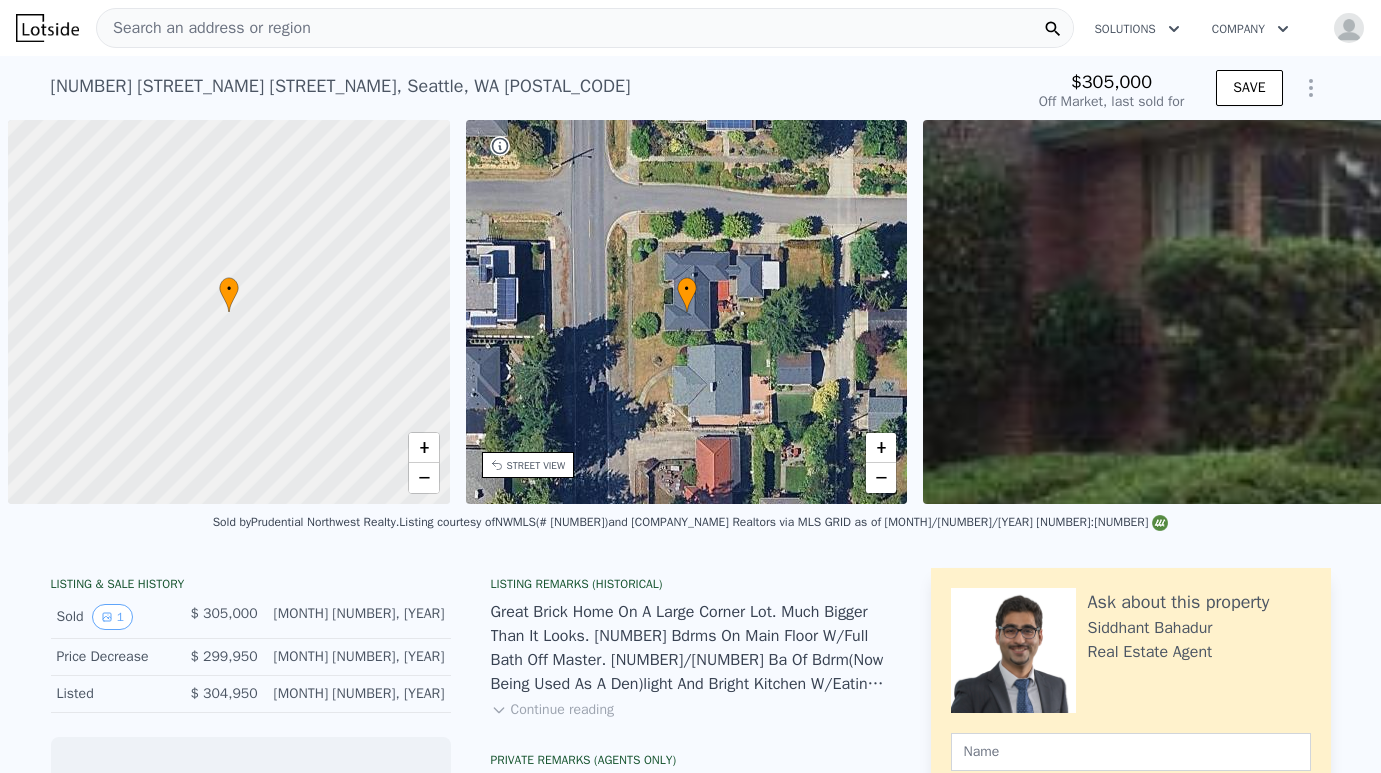 scroll, scrollTop: 0, scrollLeft: 0, axis: both 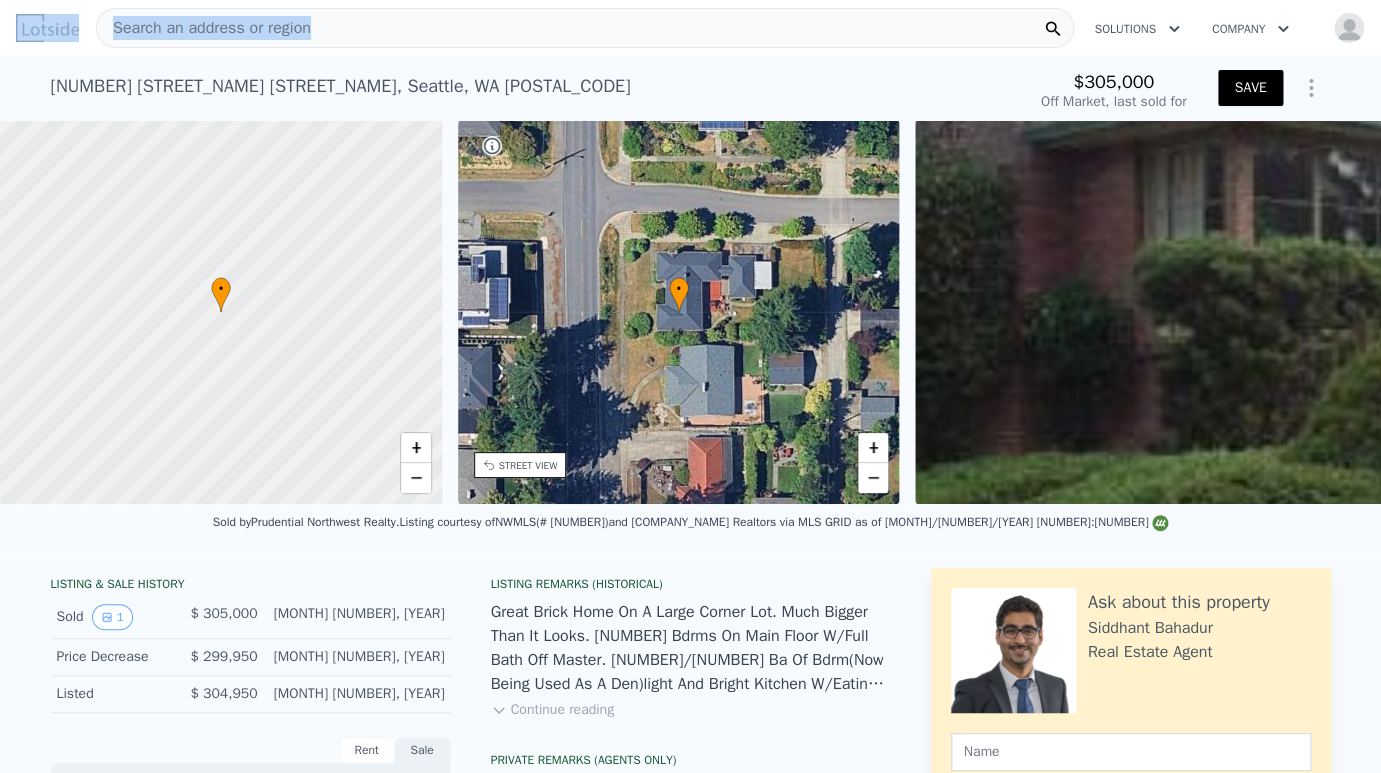 drag, startPoint x: 380, startPoint y: 74, endPoint x: -3, endPoint y: 107, distance: 384.41904 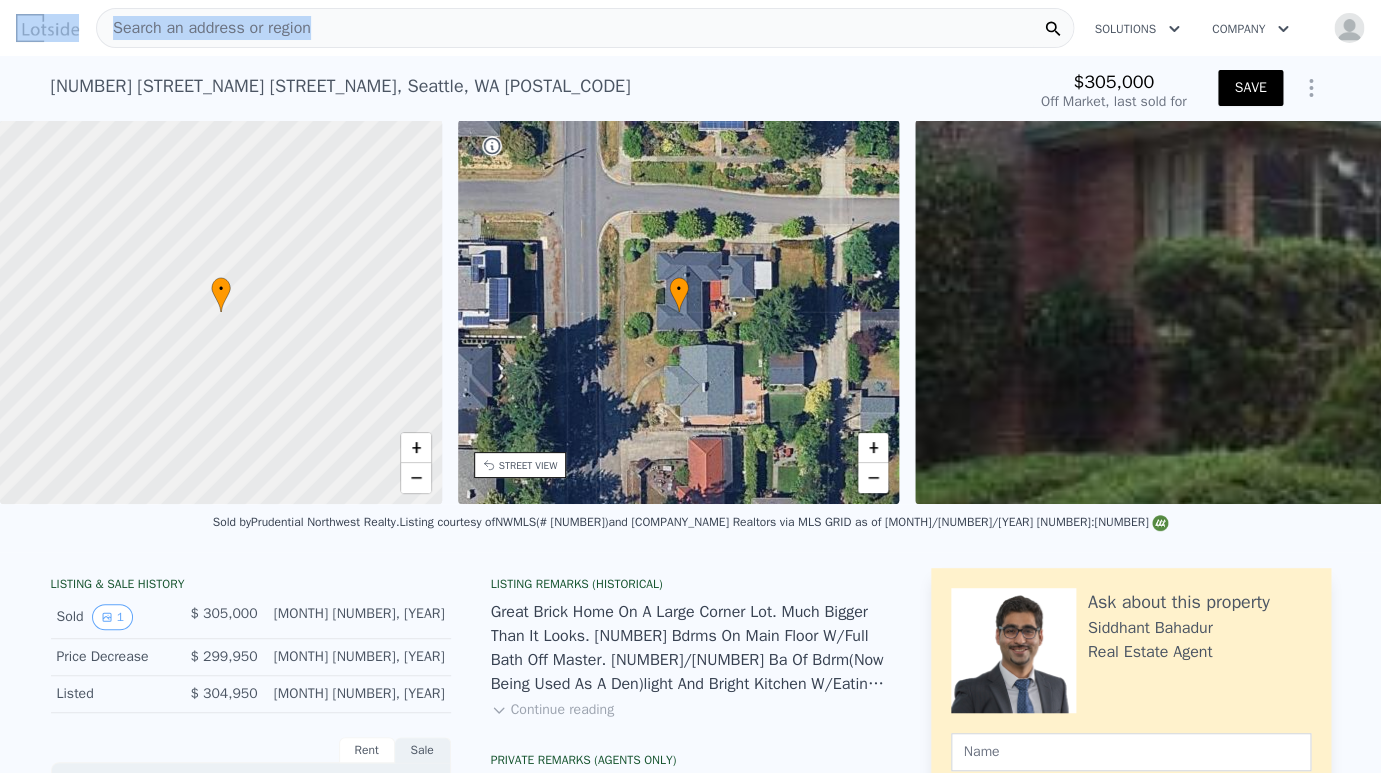 click on "[NUMBER] [STREET_NAME] [STREET_NAME] ,   [CITY] ,   [STATE]   [POSTAL_CODE]" at bounding box center [341, 86] 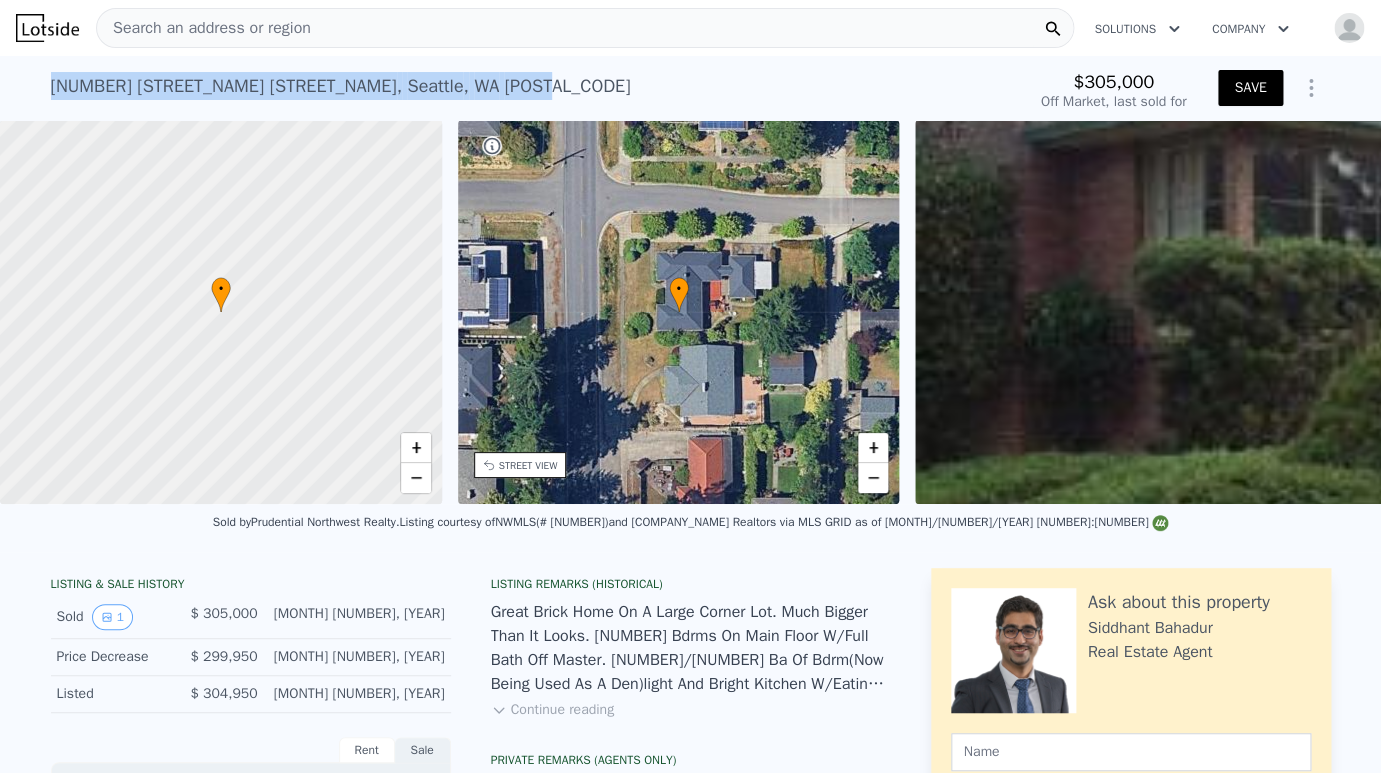 drag, startPoint x: 380, startPoint y: 94, endPoint x: 2, endPoint y: 88, distance: 378.0476 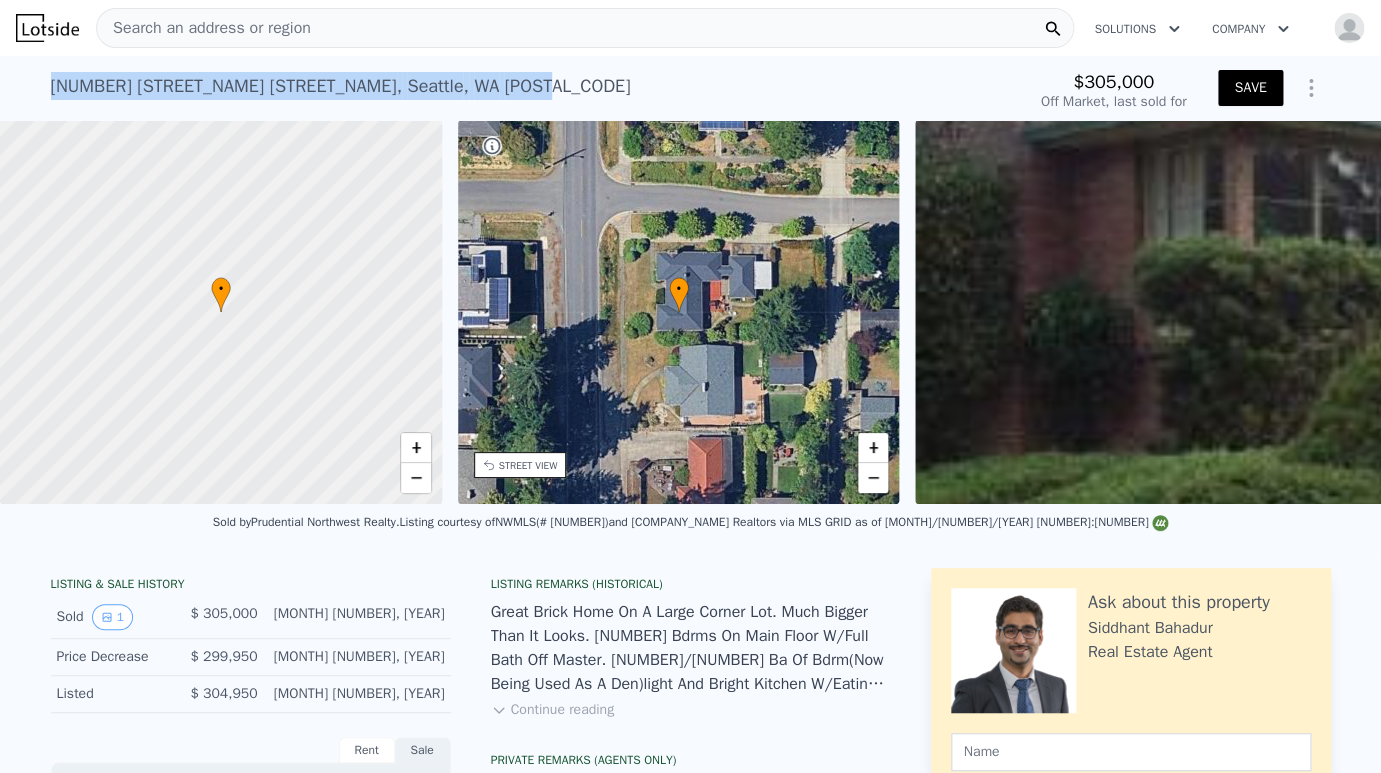 copy on "[NUMBER] [STREET_NAME] [STREET_NAME] ,   [CITY] ,   [STATE]   [POSTAL_CODE]" 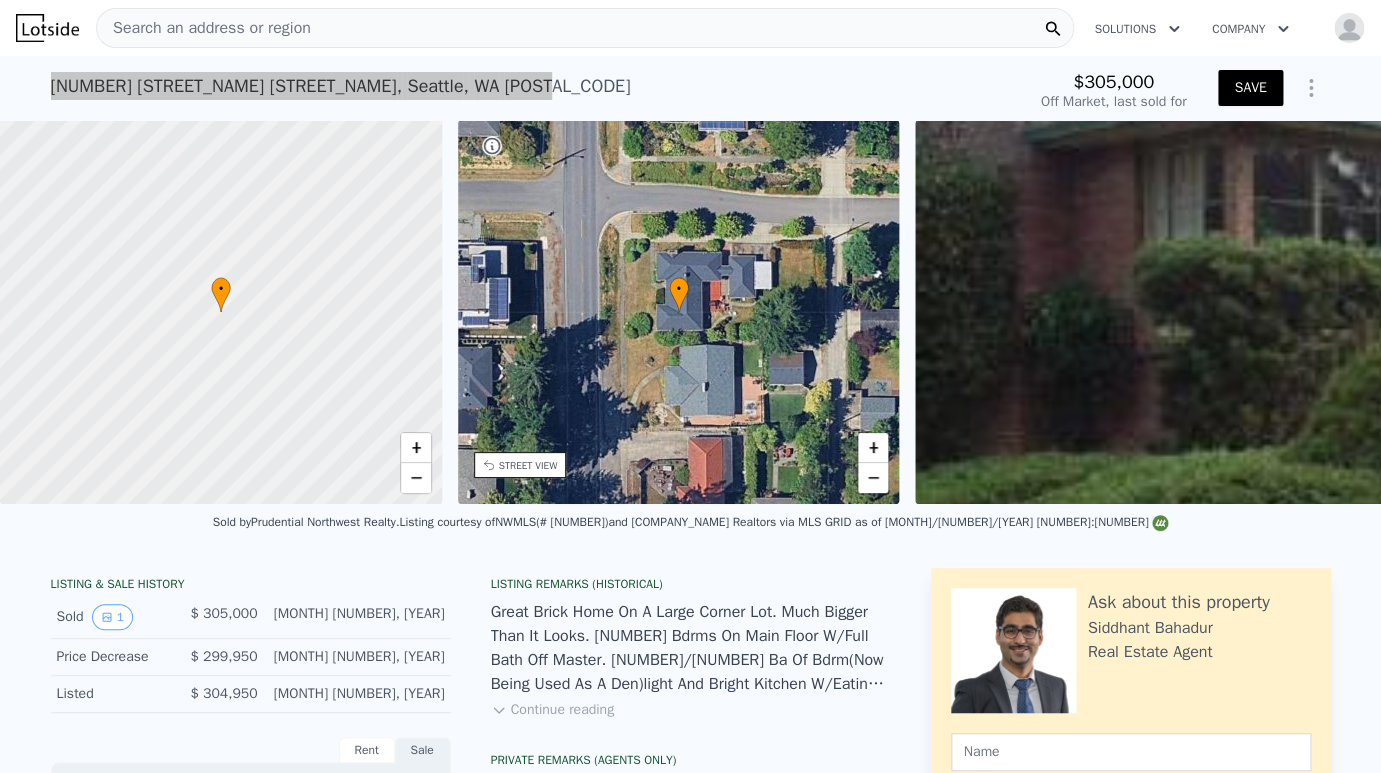 type on "$ 1,100,000" 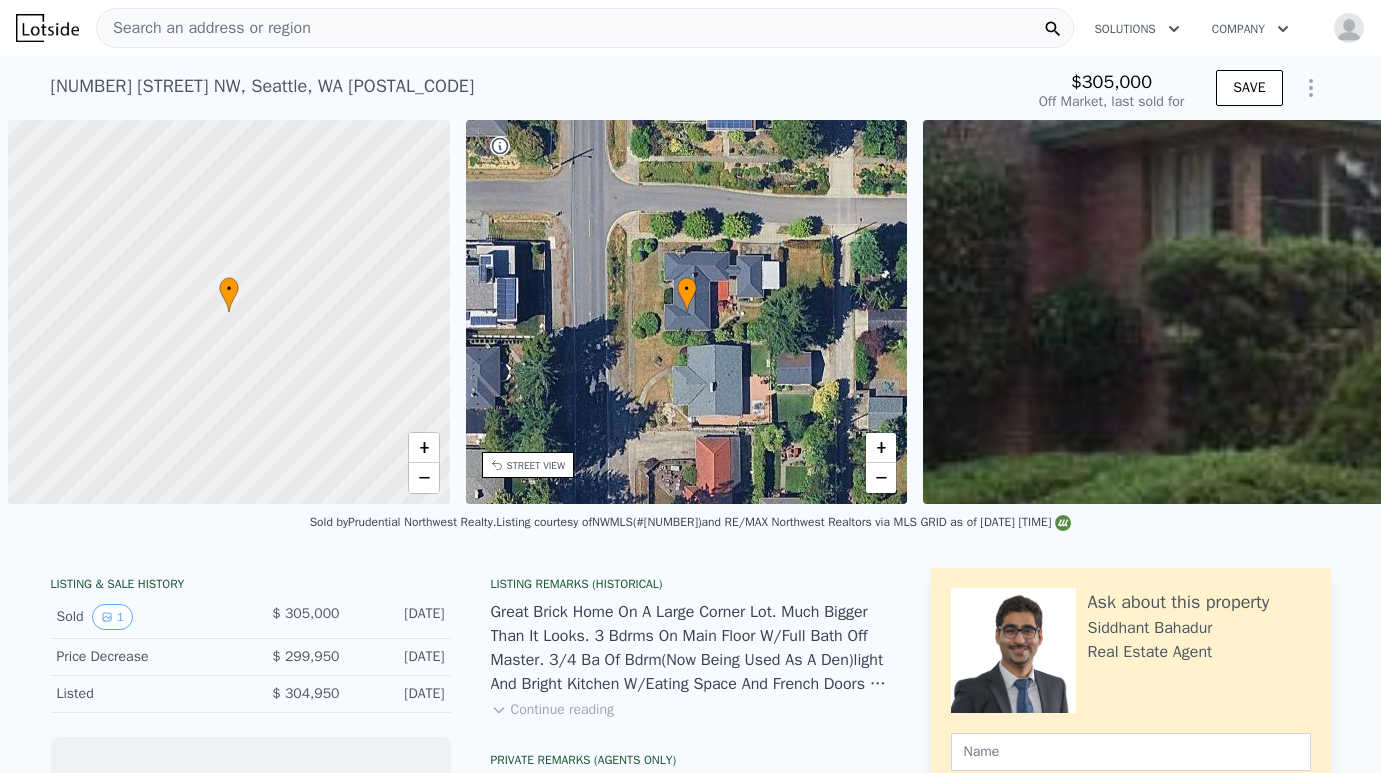 scroll, scrollTop: 0, scrollLeft: 0, axis: both 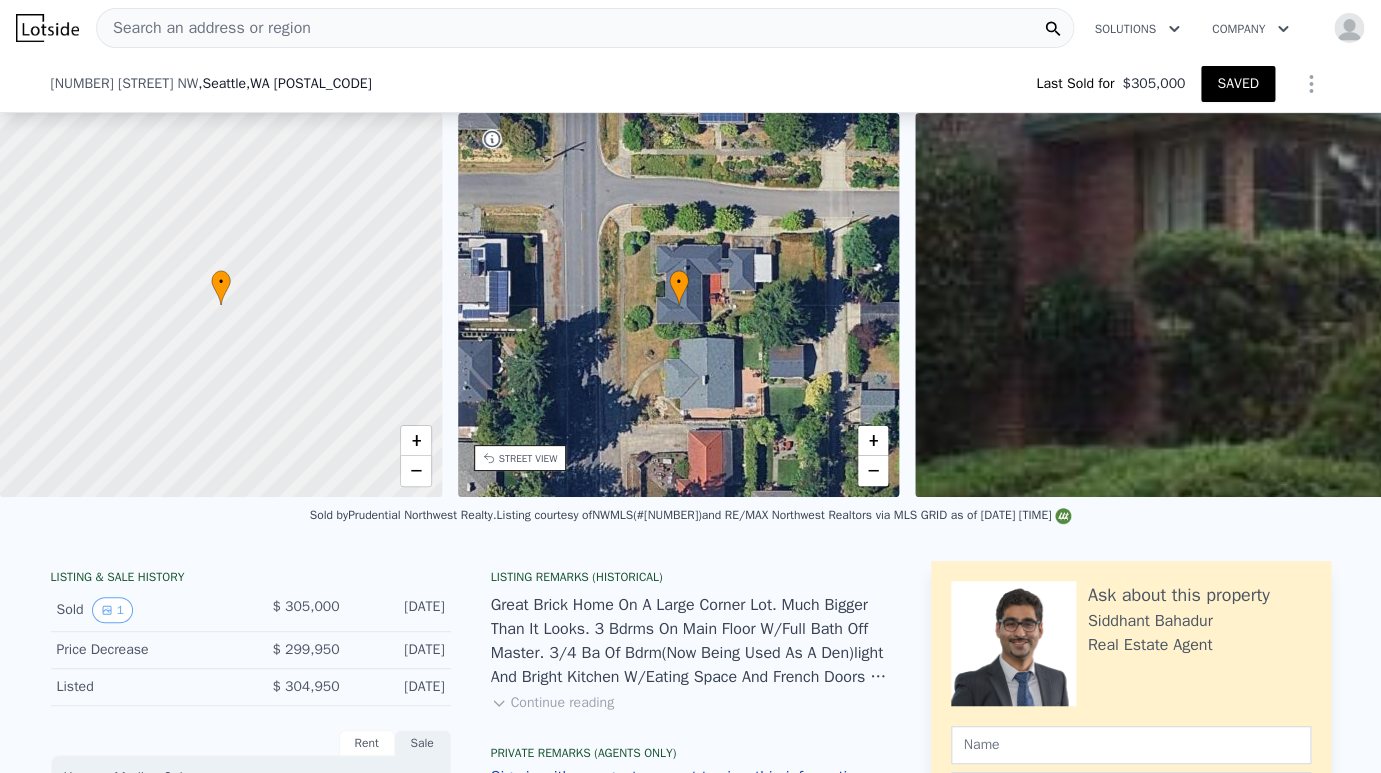 type on "-$ 901,419" 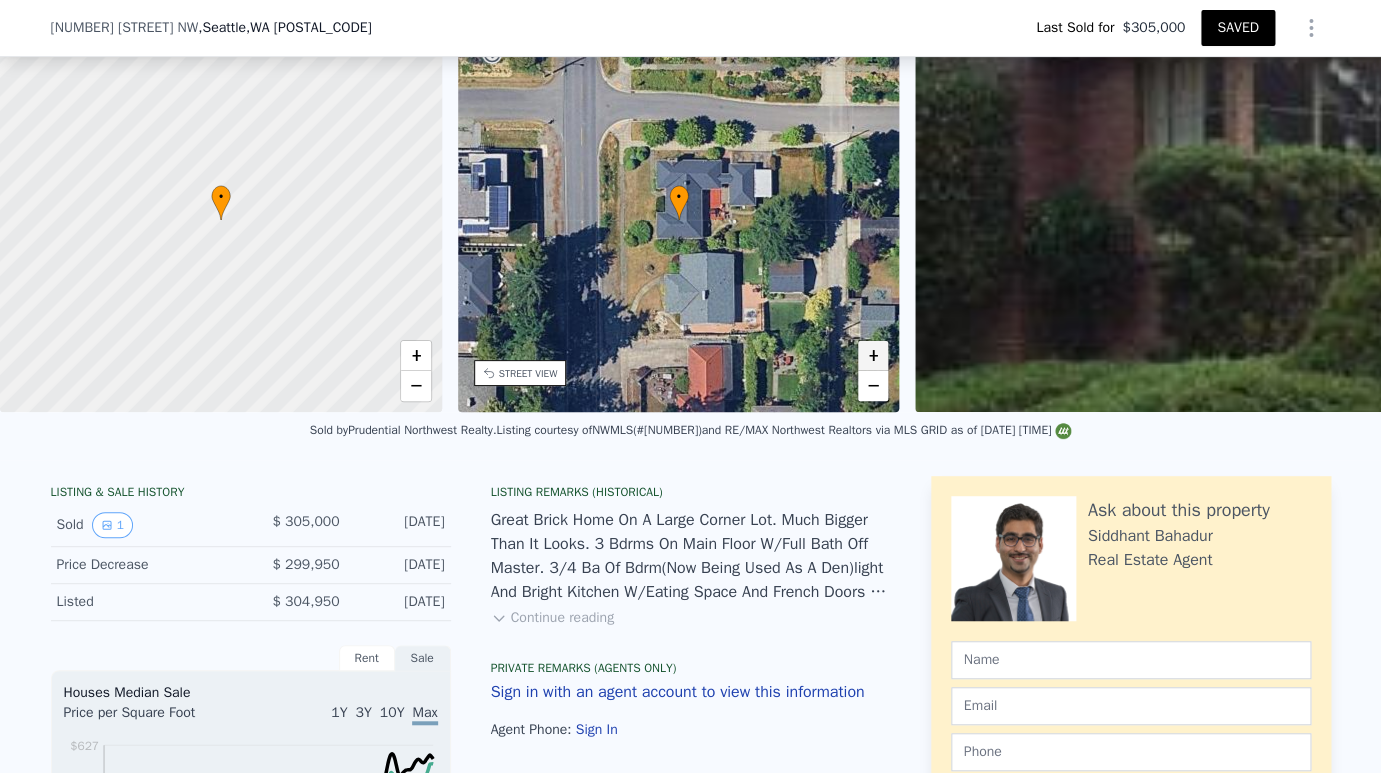 scroll, scrollTop: 92, scrollLeft: 0, axis: vertical 